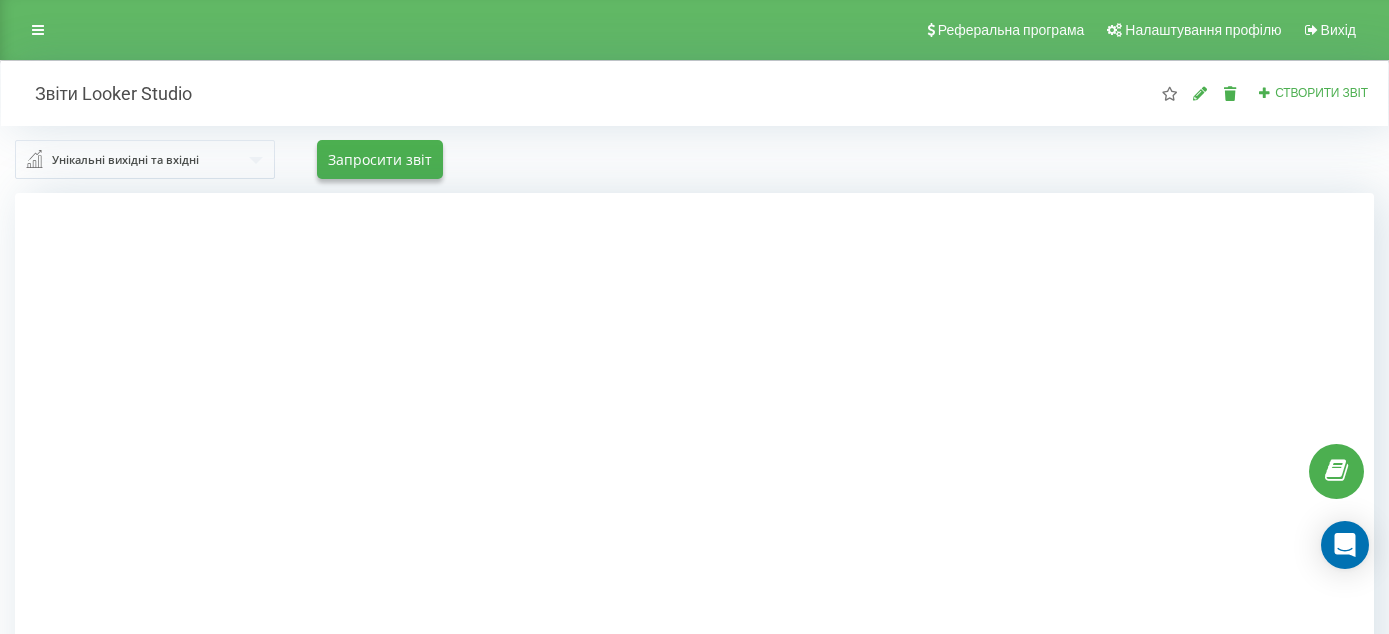 scroll, scrollTop: 207, scrollLeft: 0, axis: vertical 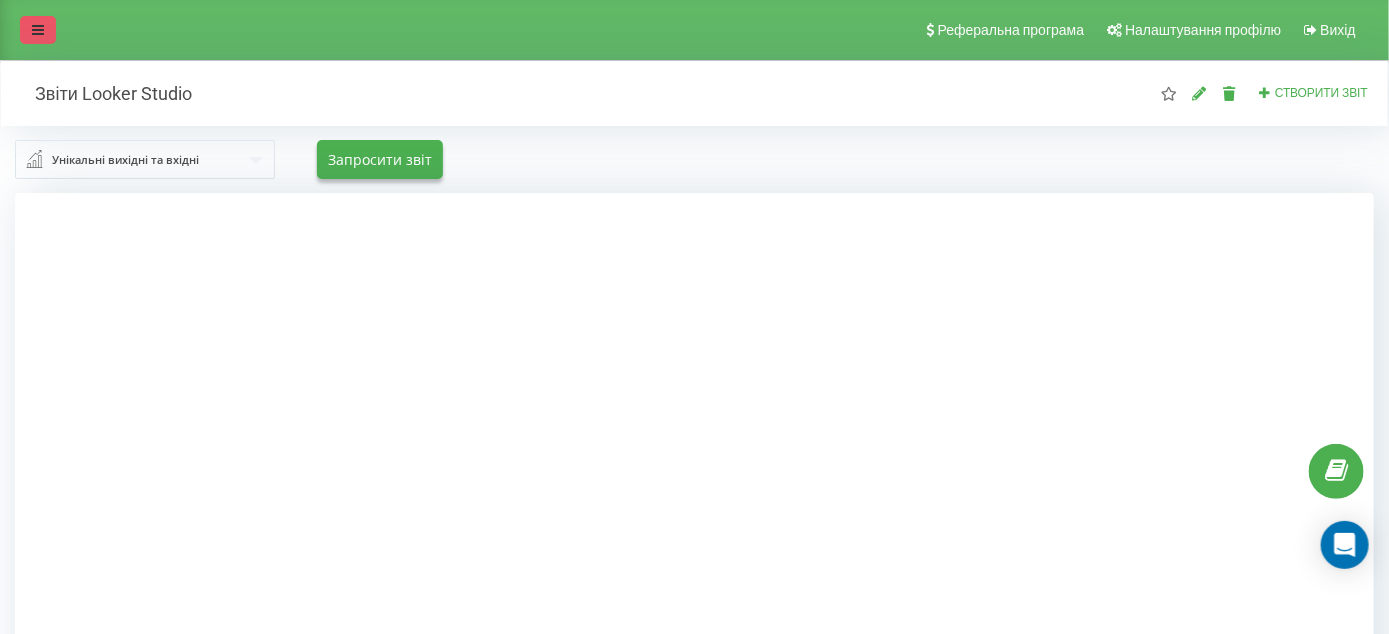 click at bounding box center [38, 30] 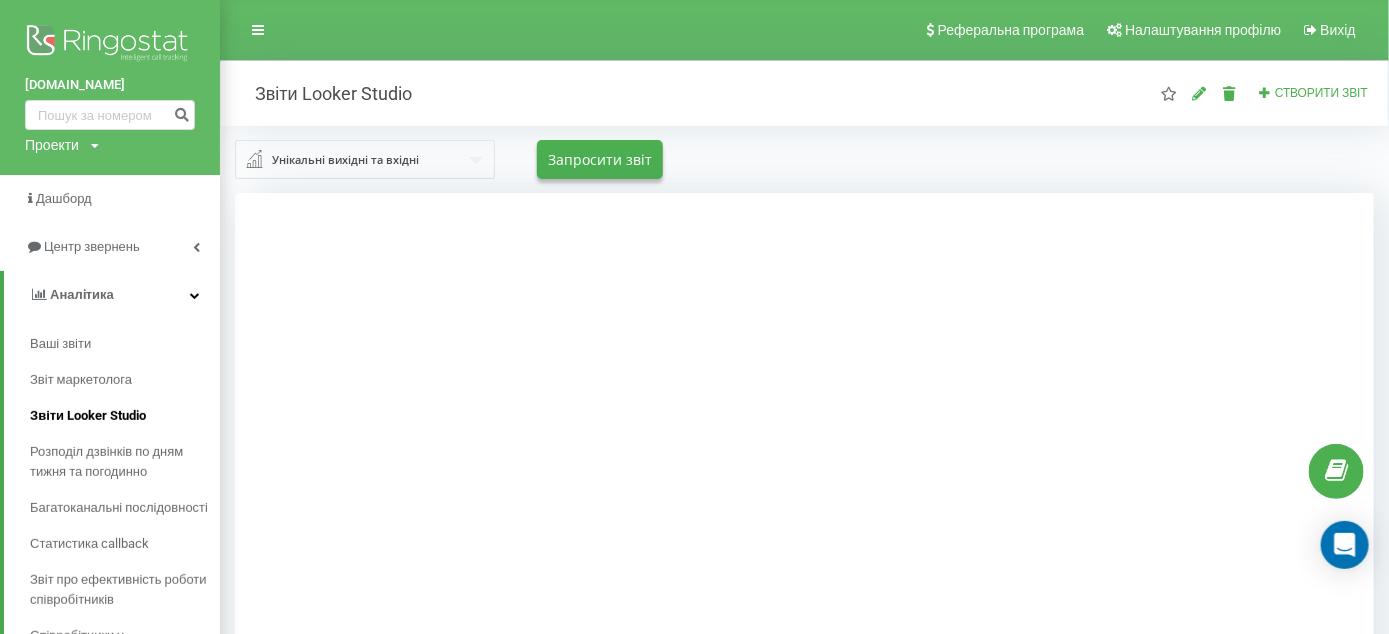 click on "Звіти Looker Studio" at bounding box center [88, 416] 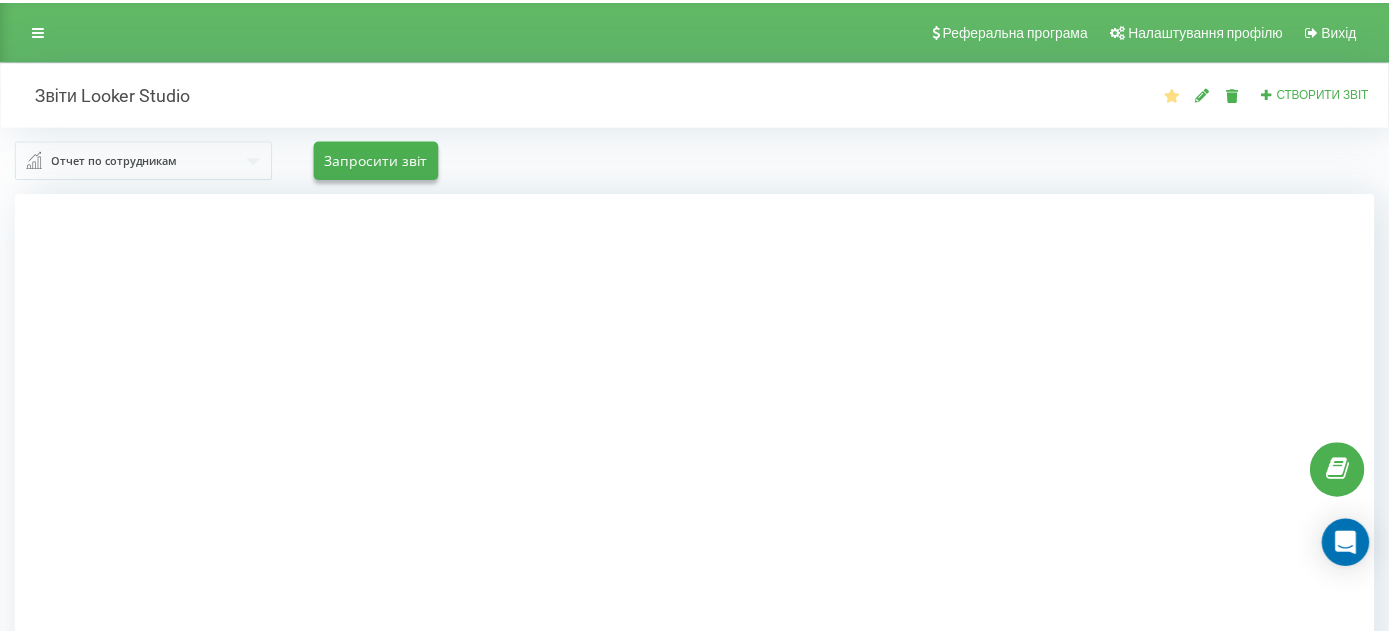 scroll, scrollTop: 0, scrollLeft: 0, axis: both 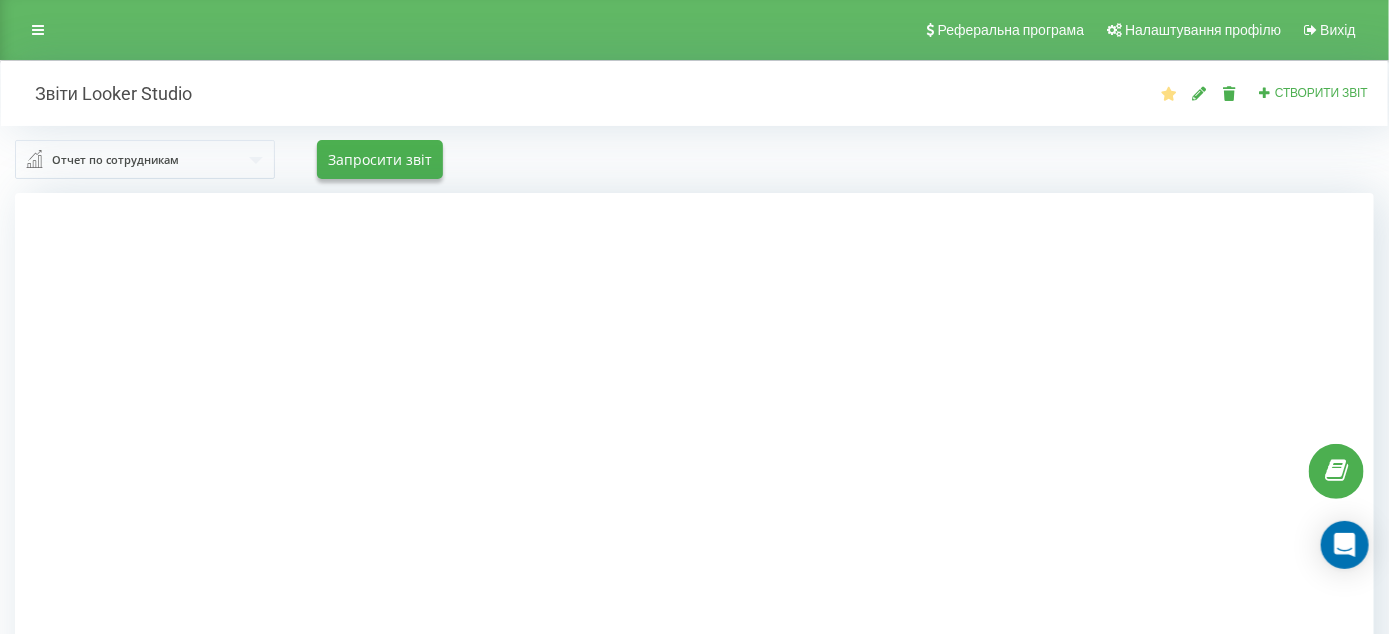 click on "Отчет по сотрудникам" at bounding box center (115, 160) 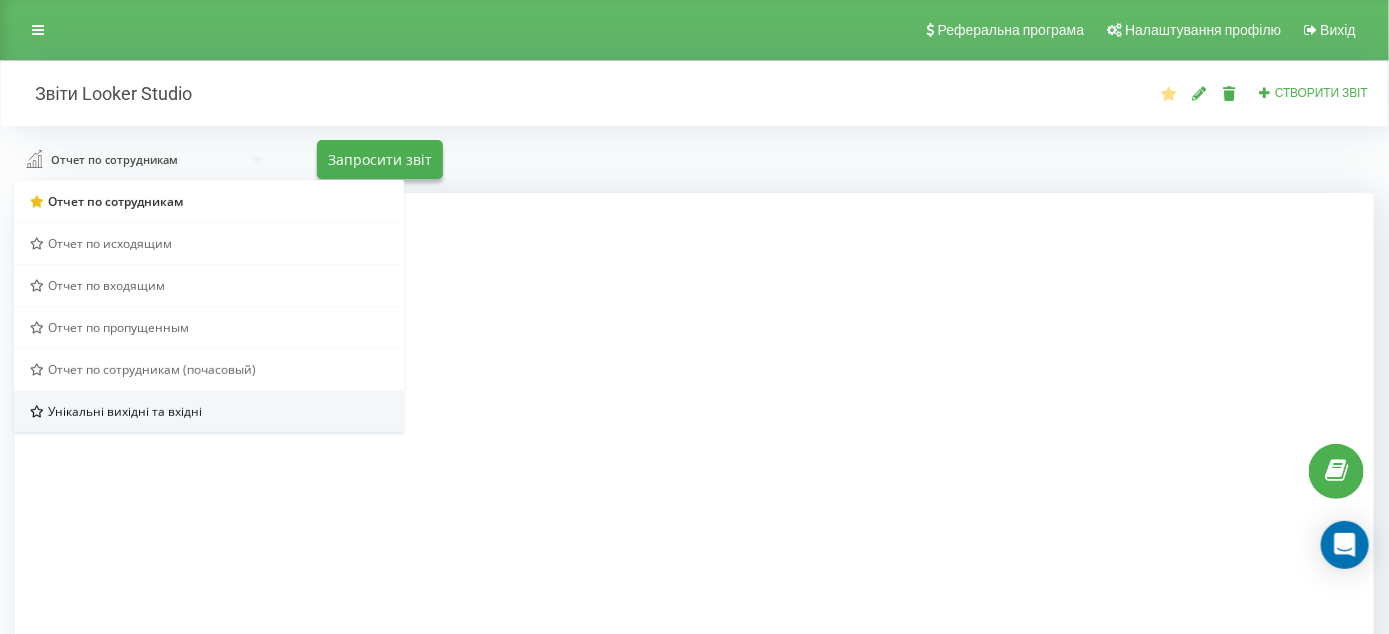 click on "Унікальні вихідні та вхідні" at bounding box center (125, 411) 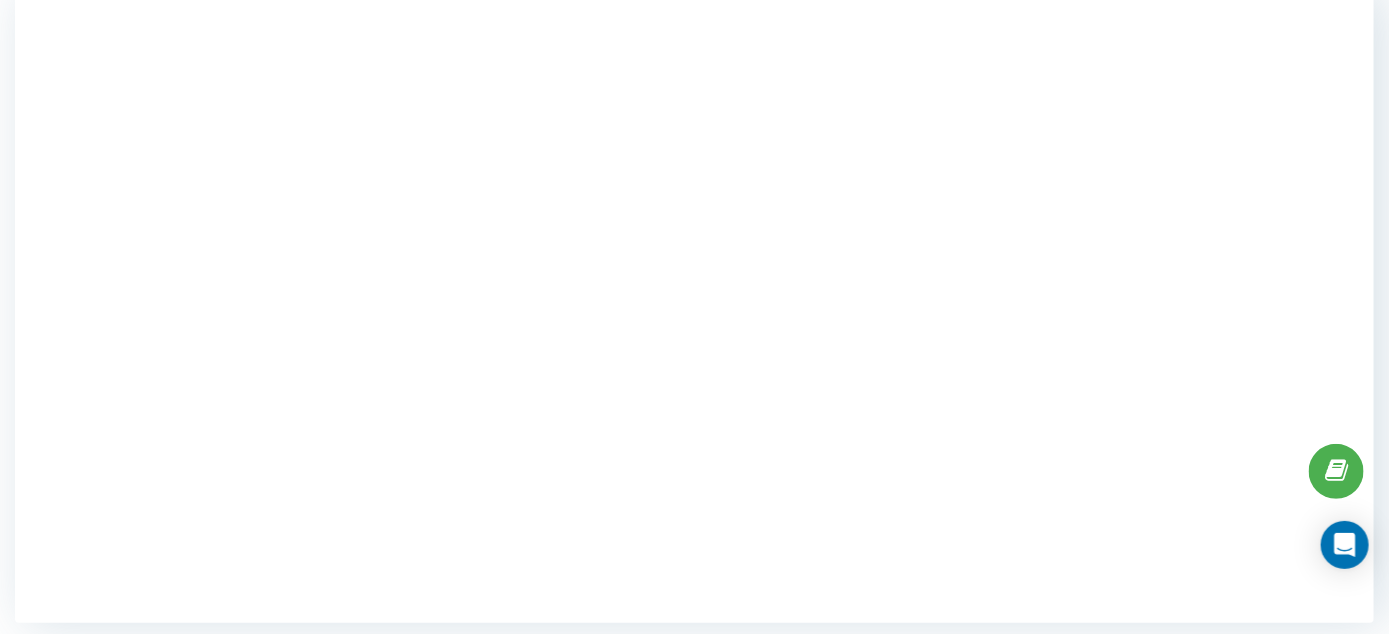 scroll, scrollTop: 198, scrollLeft: 0, axis: vertical 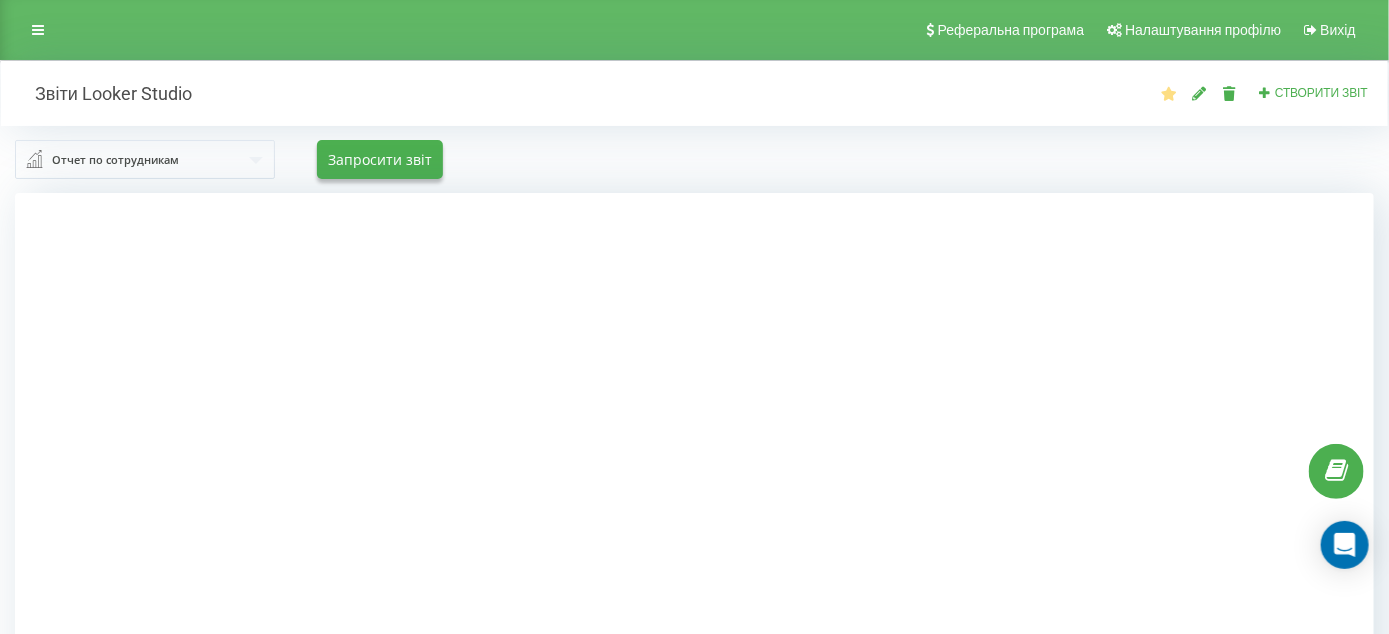 click at bounding box center (146, 159) 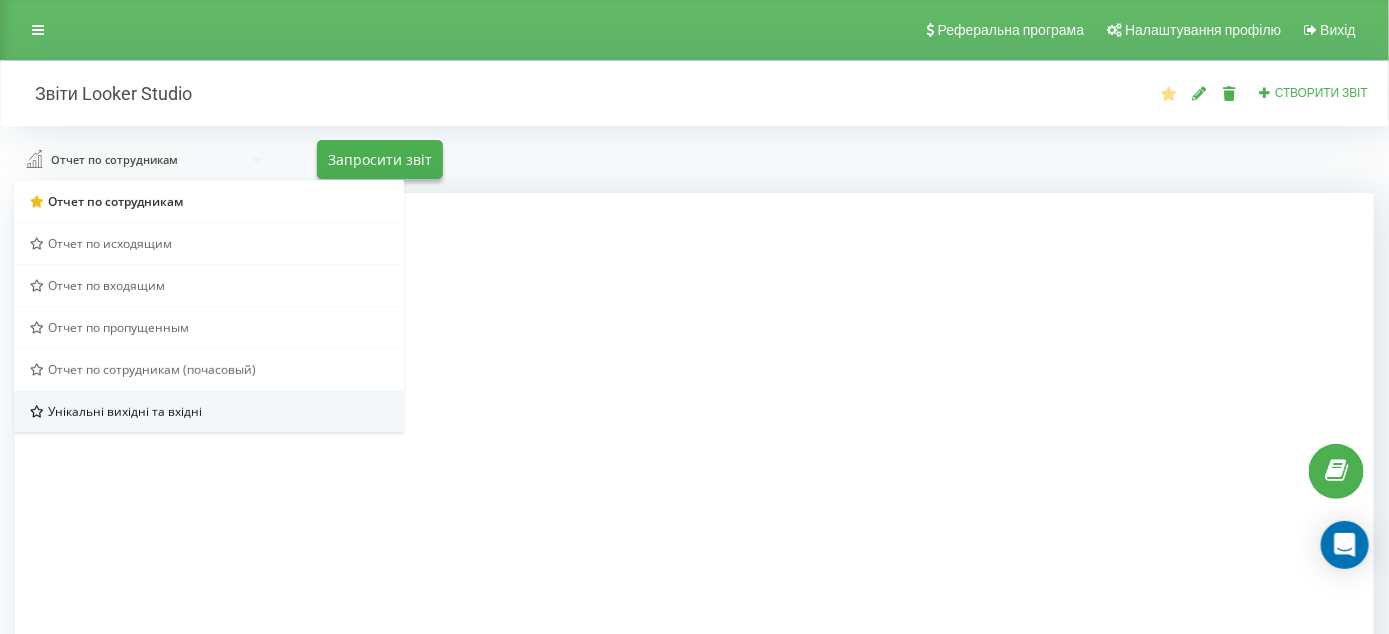click on "Унікальні вихідні та вхідні" at bounding box center (209, 411) 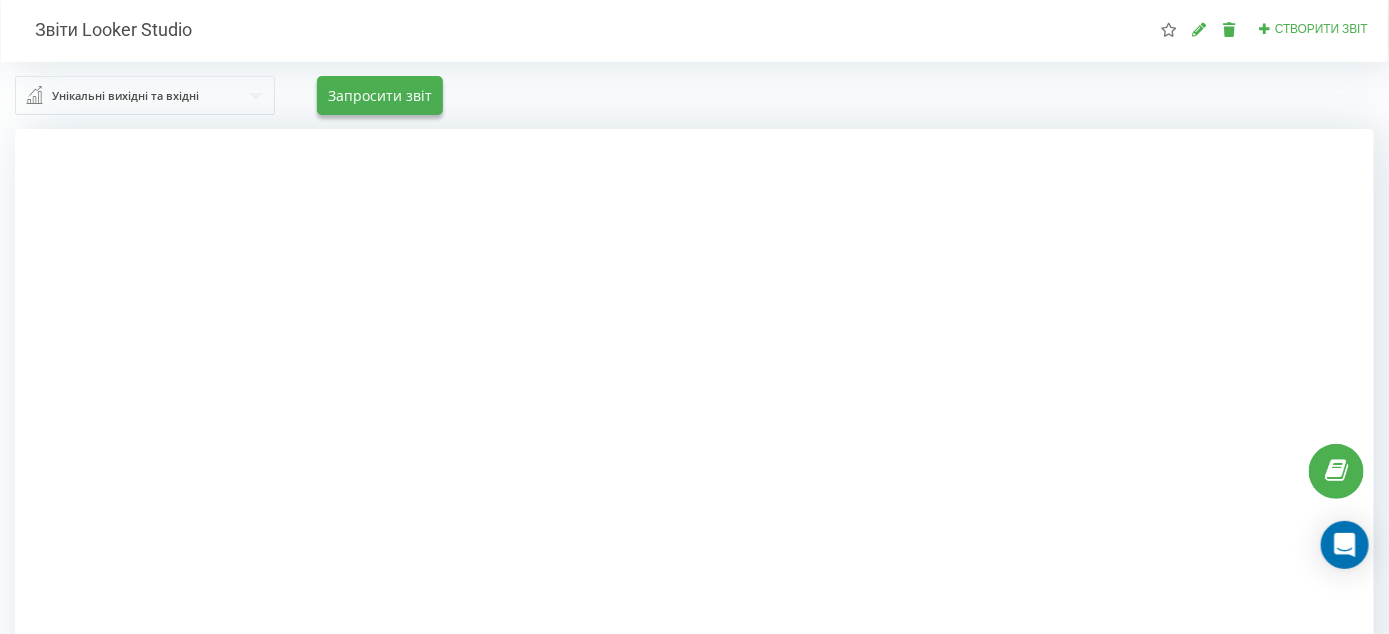 scroll, scrollTop: 100, scrollLeft: 0, axis: vertical 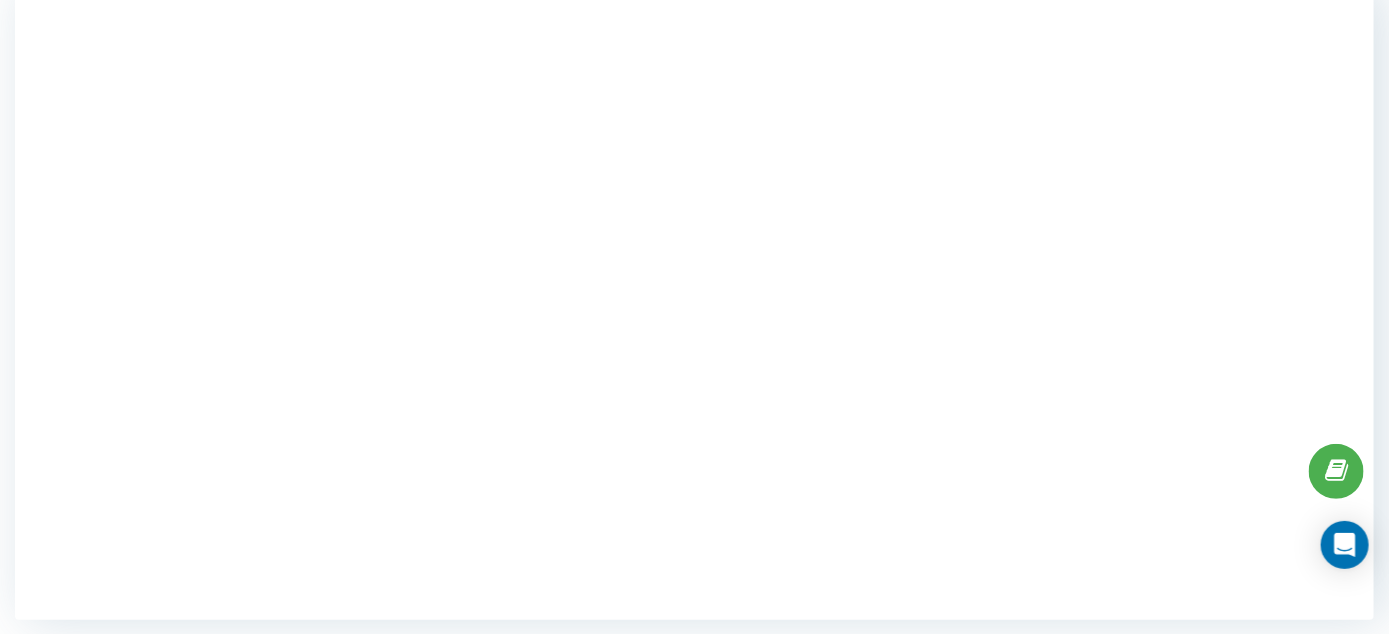 click at bounding box center [694, 303] 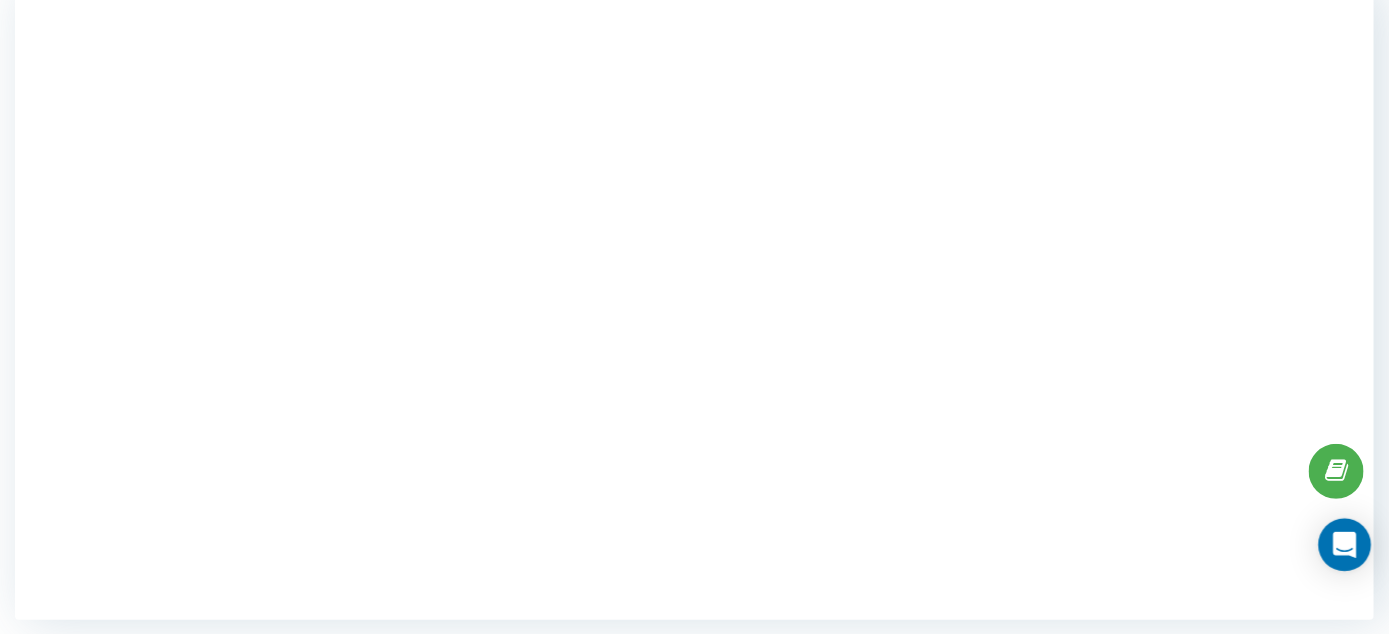 click 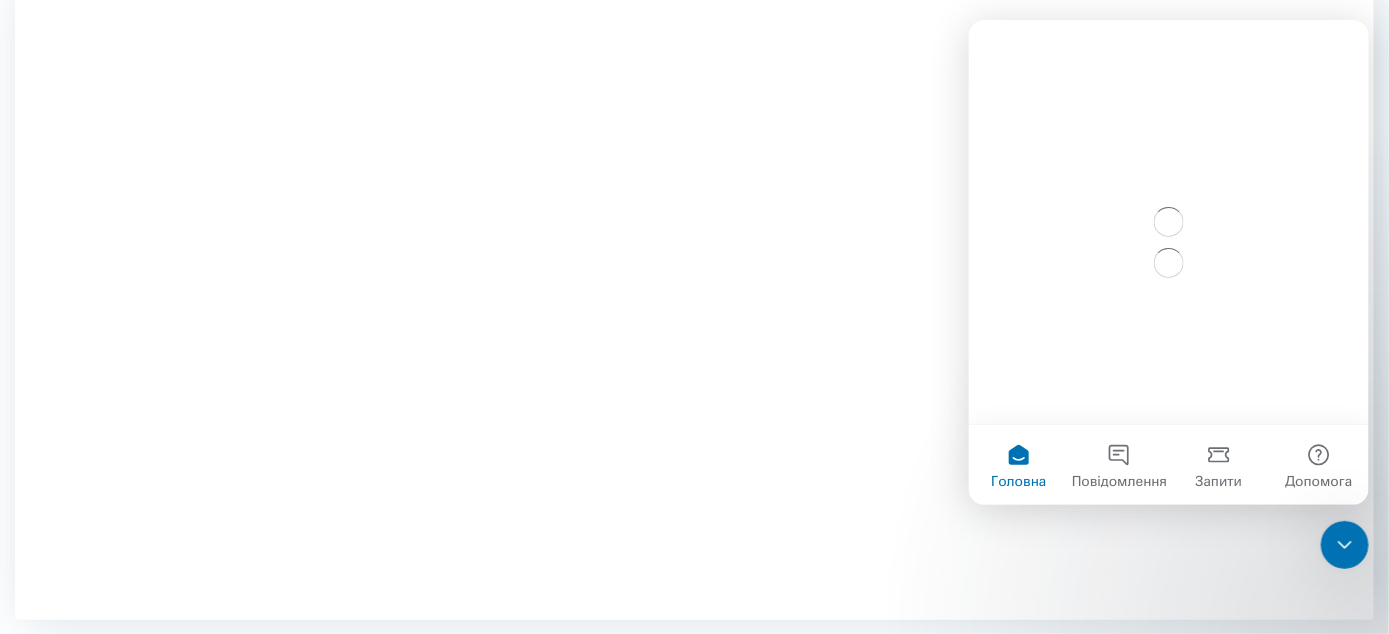 scroll, scrollTop: 0, scrollLeft: 0, axis: both 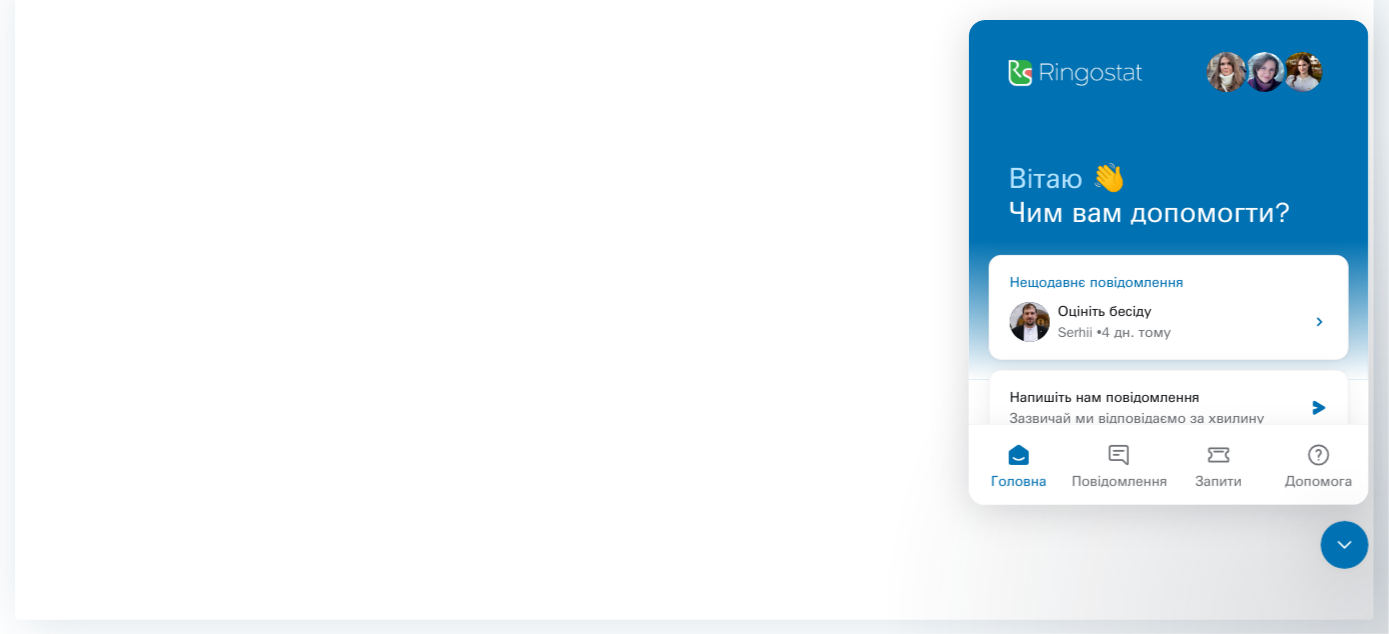 click on "Оцініть бесіду" at bounding box center (1180, 311) 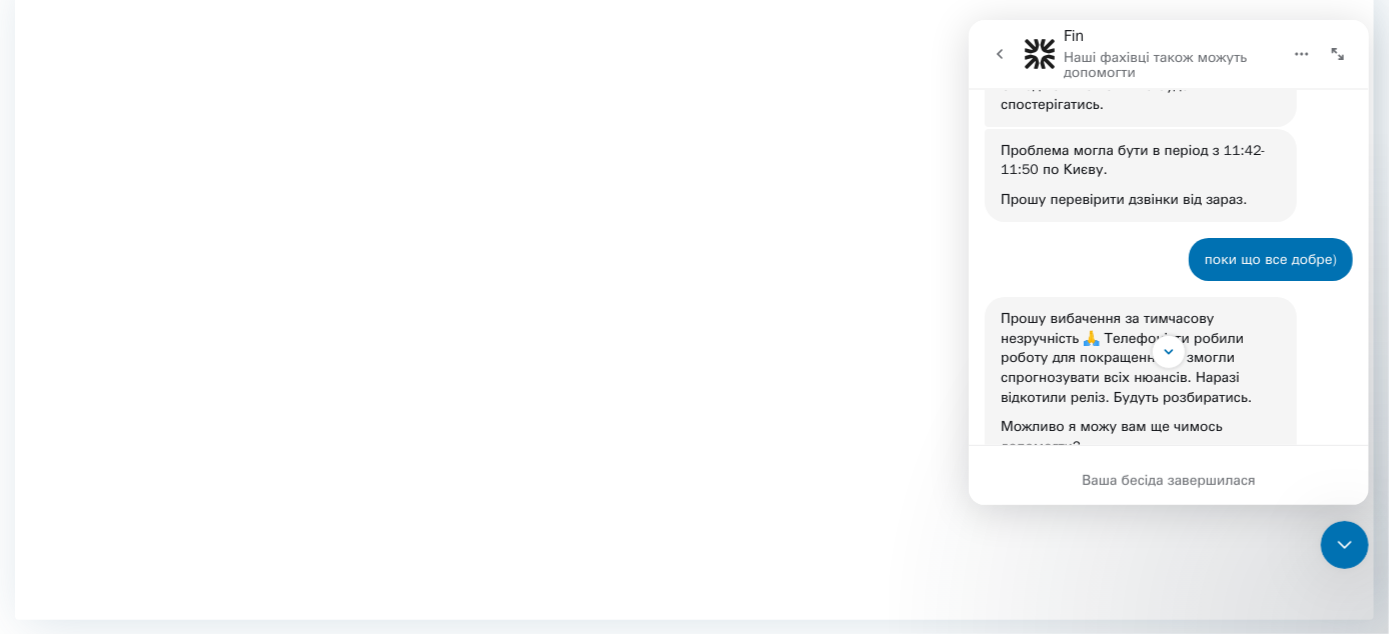 scroll, scrollTop: 2083, scrollLeft: 0, axis: vertical 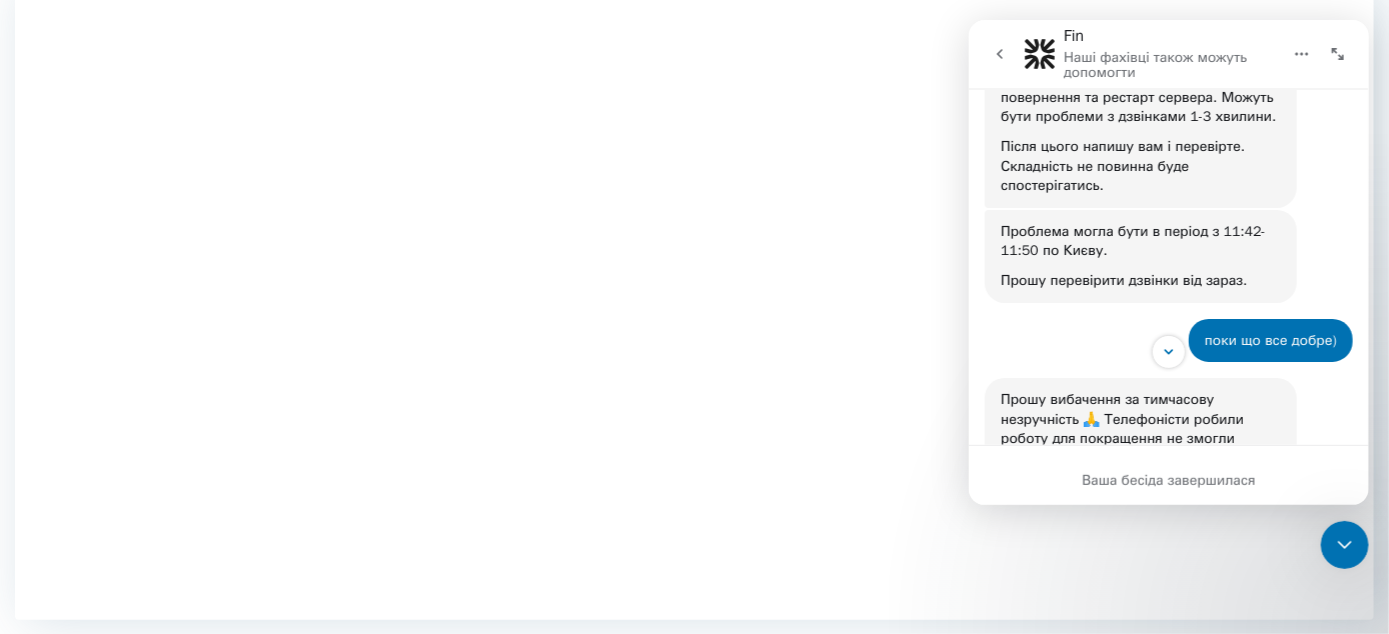 click 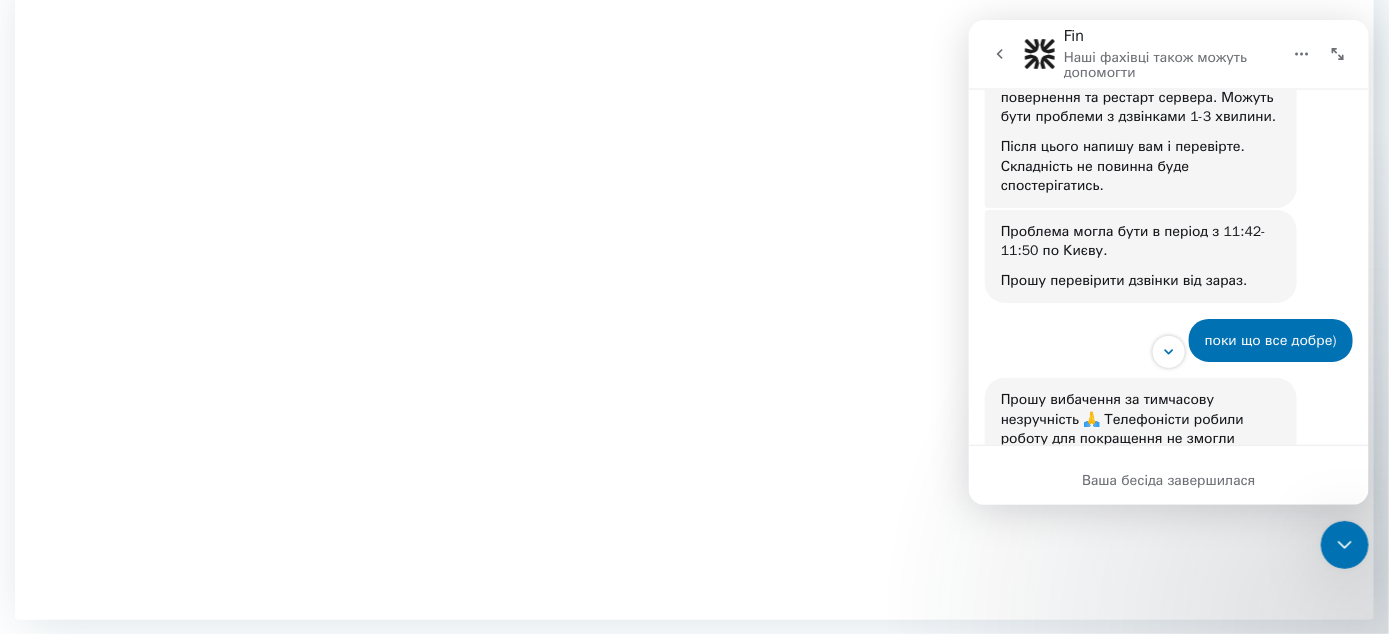 scroll, scrollTop: 0, scrollLeft: 0, axis: both 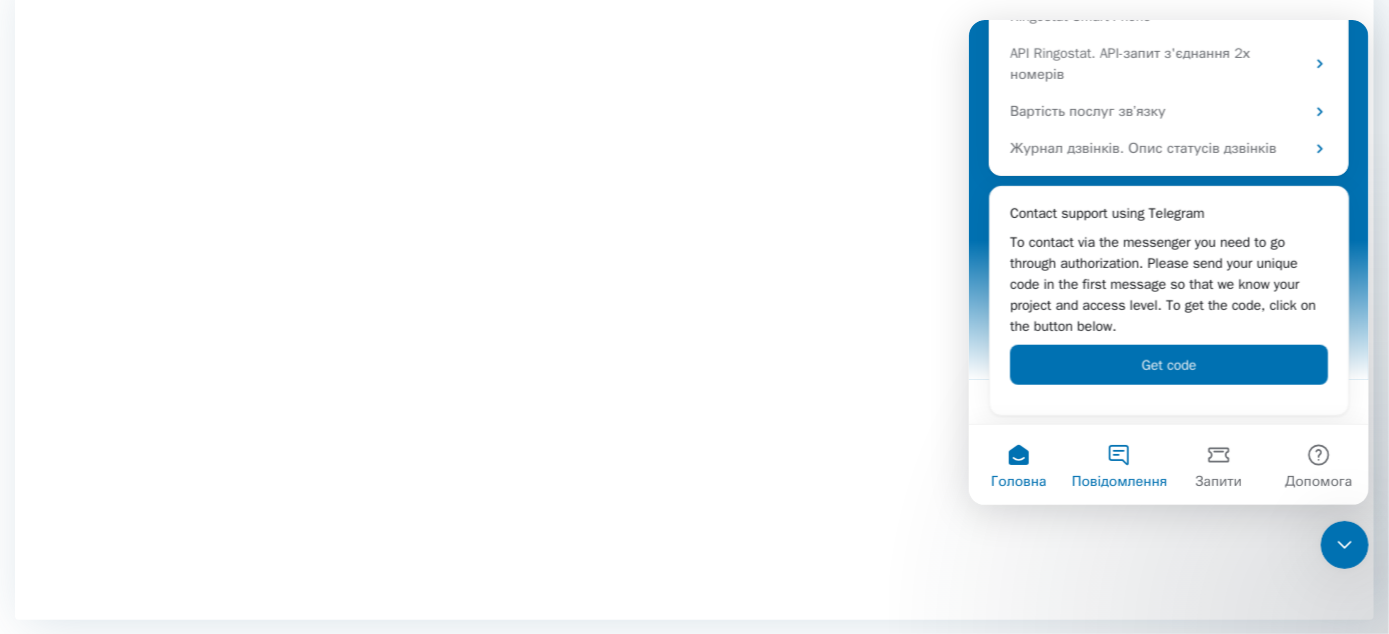 click on "Повідомлення" at bounding box center [1118, 465] 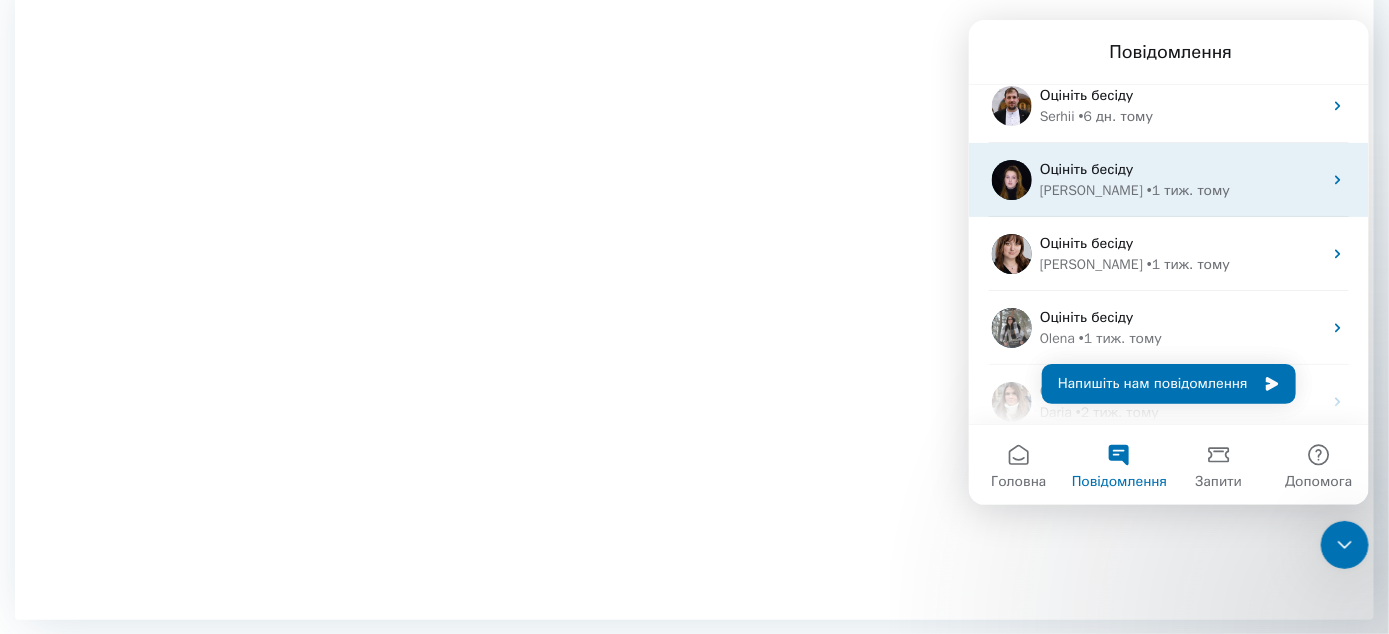 scroll, scrollTop: 200, scrollLeft: 0, axis: vertical 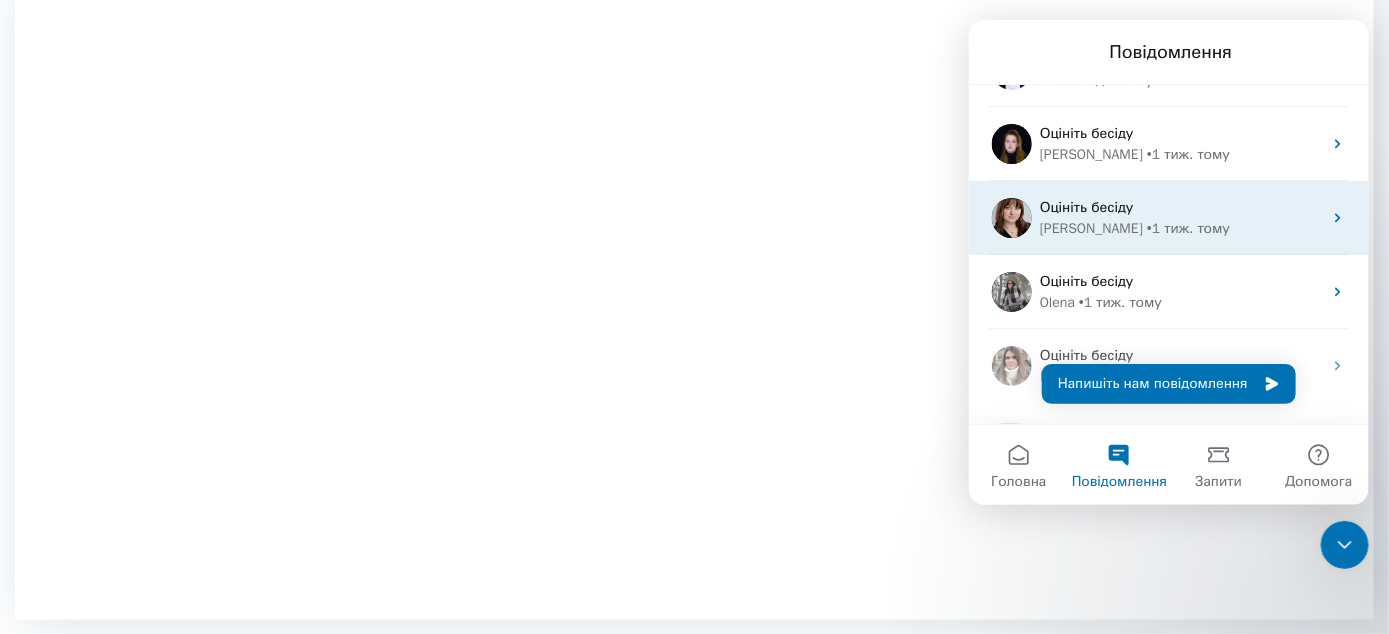 click on "Olga •  1 тиж. тому" at bounding box center (1180, 228) 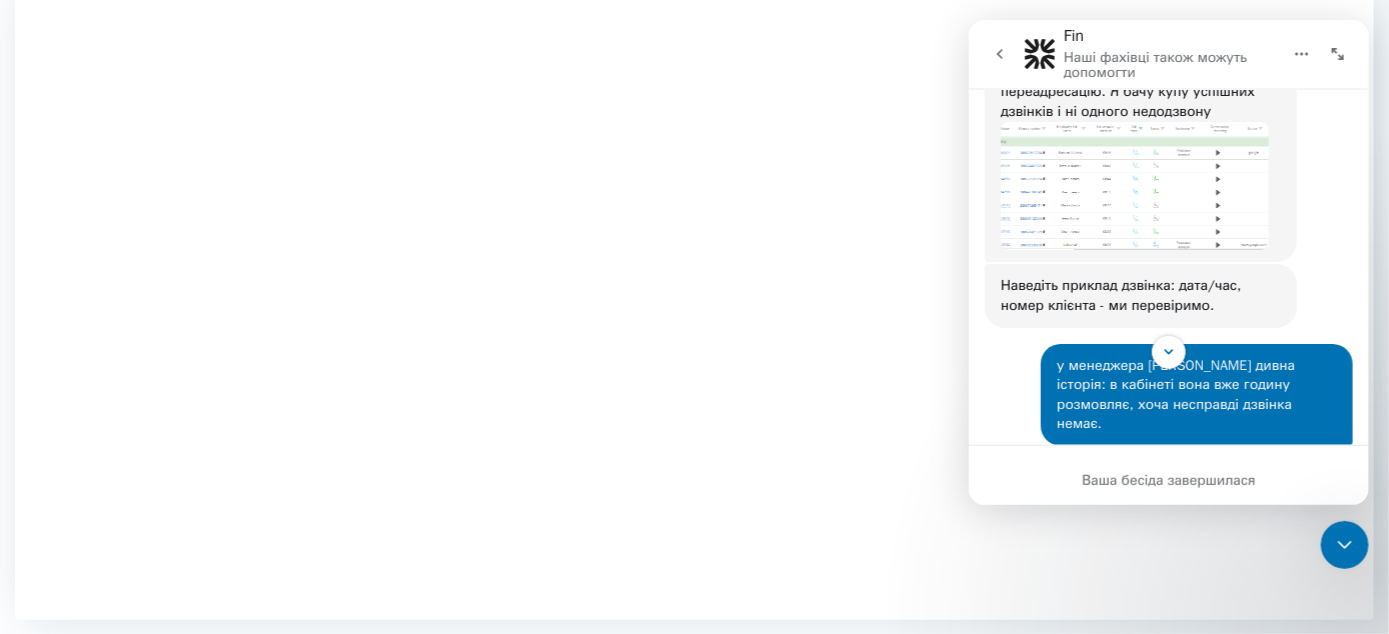 scroll, scrollTop: 1540, scrollLeft: 0, axis: vertical 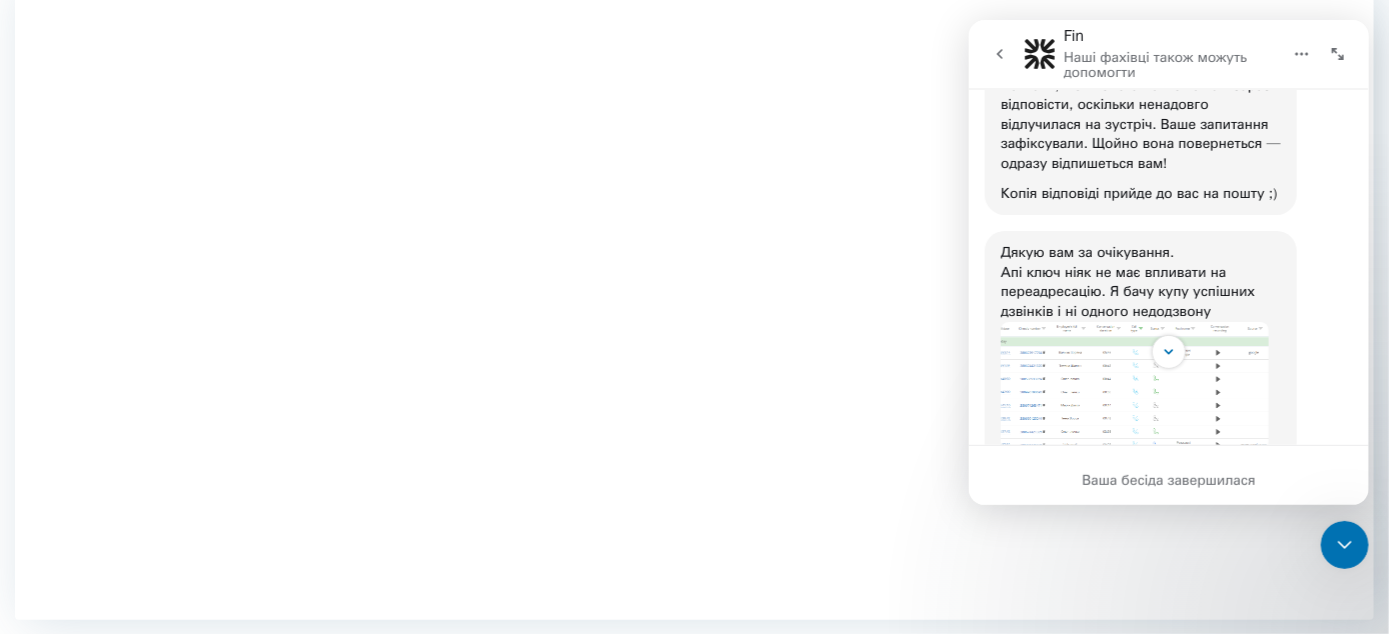click 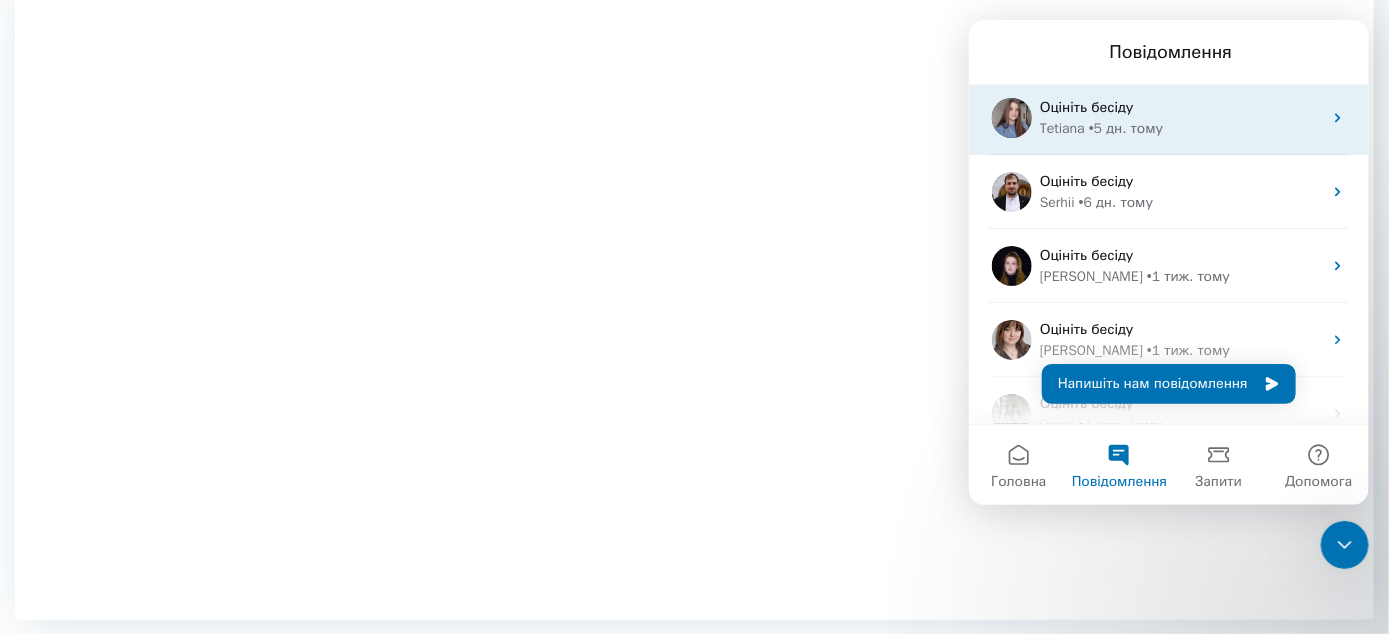 scroll, scrollTop: 100, scrollLeft: 0, axis: vertical 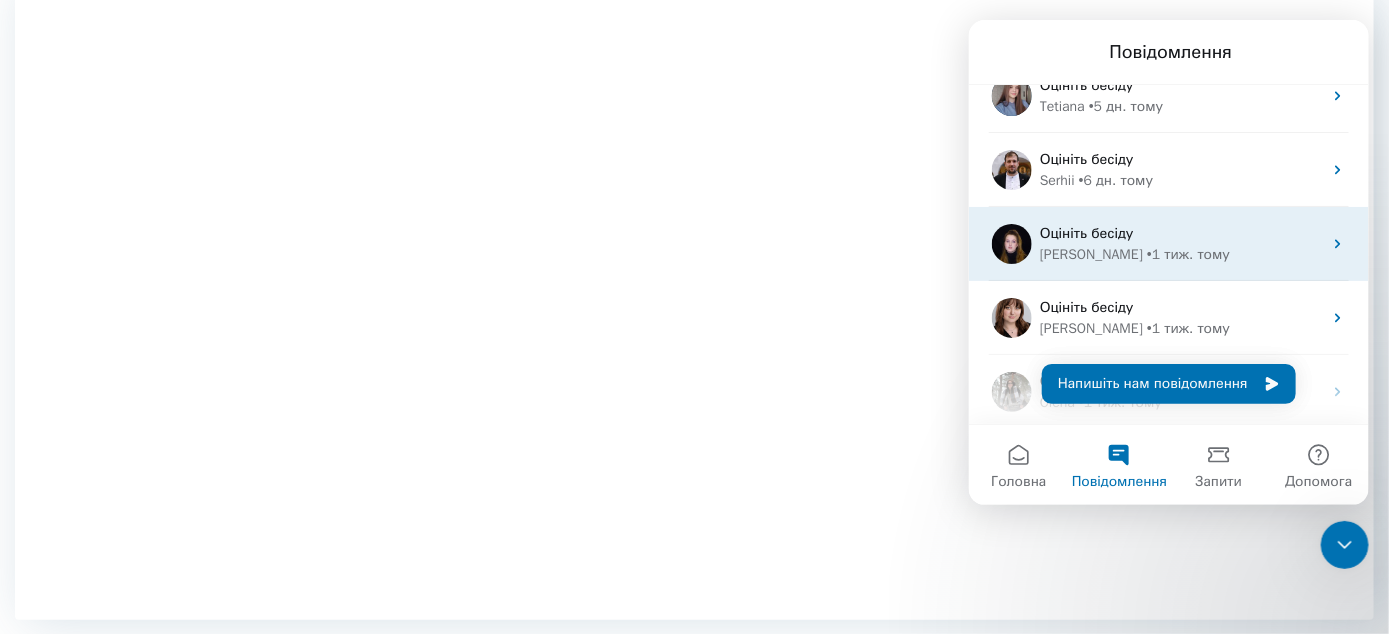 click on "Yeva •  1 тиж. тому" at bounding box center [1180, 254] 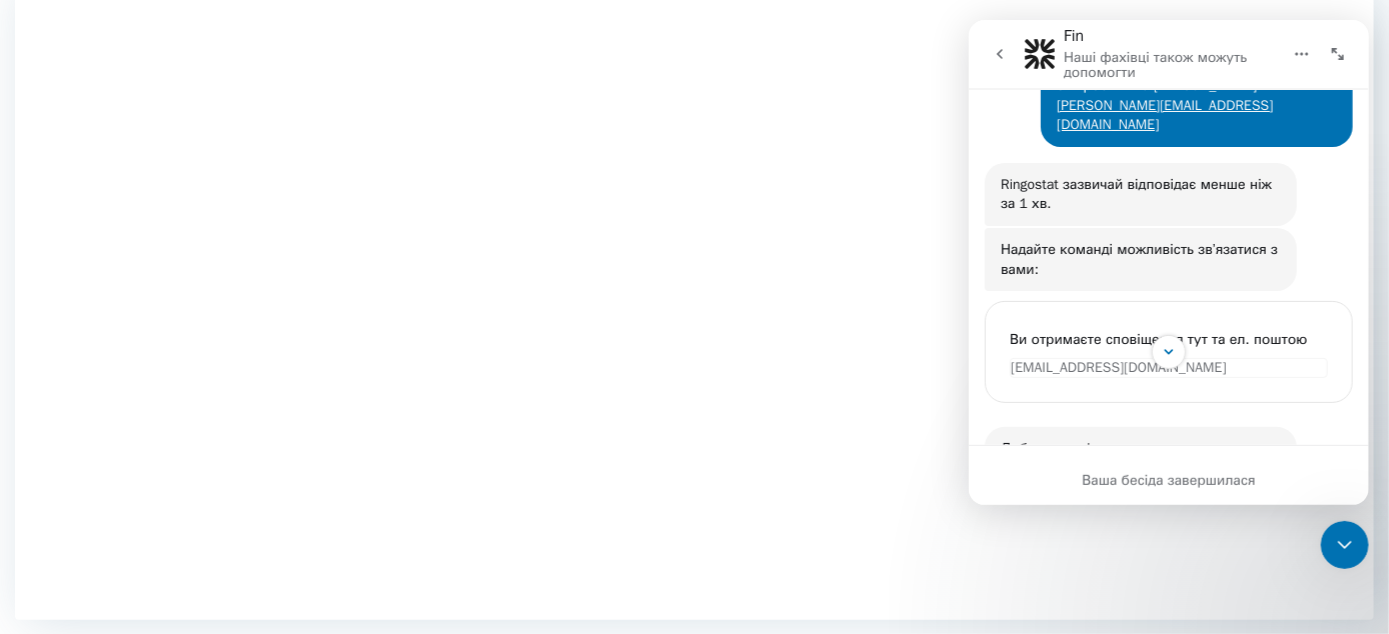 scroll, scrollTop: 74, scrollLeft: 0, axis: vertical 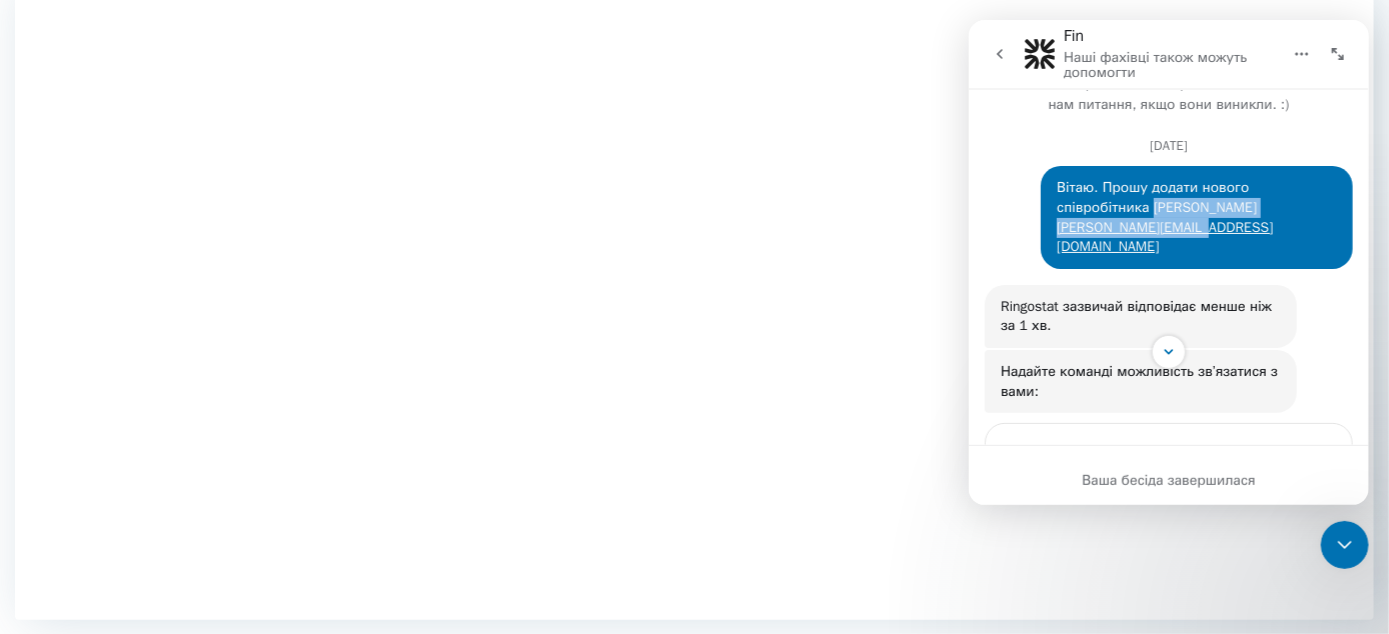 drag, startPoint x: 1046, startPoint y: 207, endPoint x: 1299, endPoint y: 214, distance: 253.09682 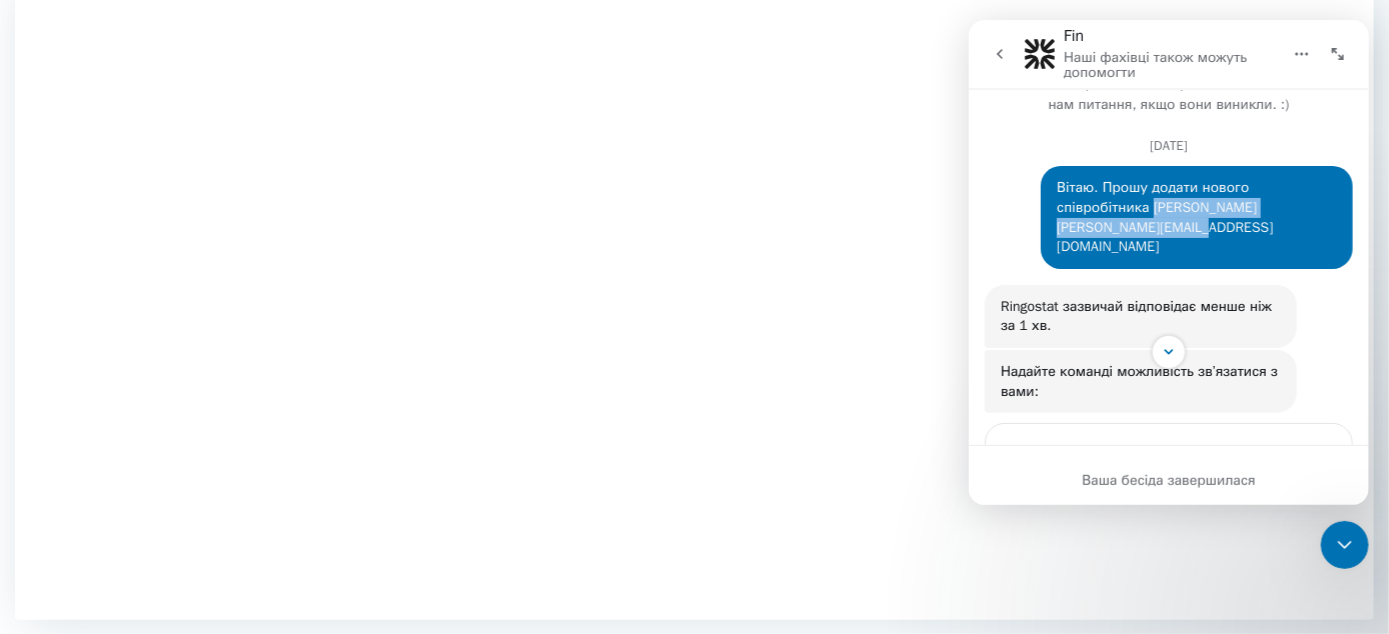 copy on "Лілія Мартин  lilya@dinmark.com.ua" 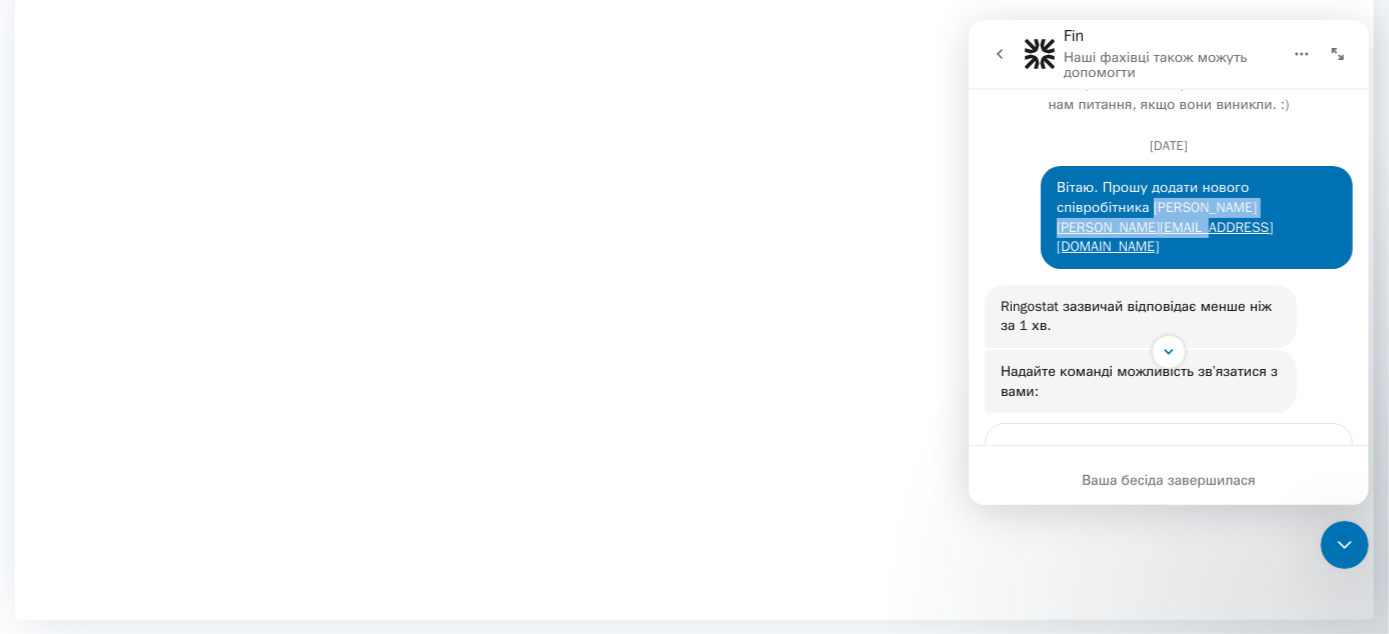 click at bounding box center (999, 54) 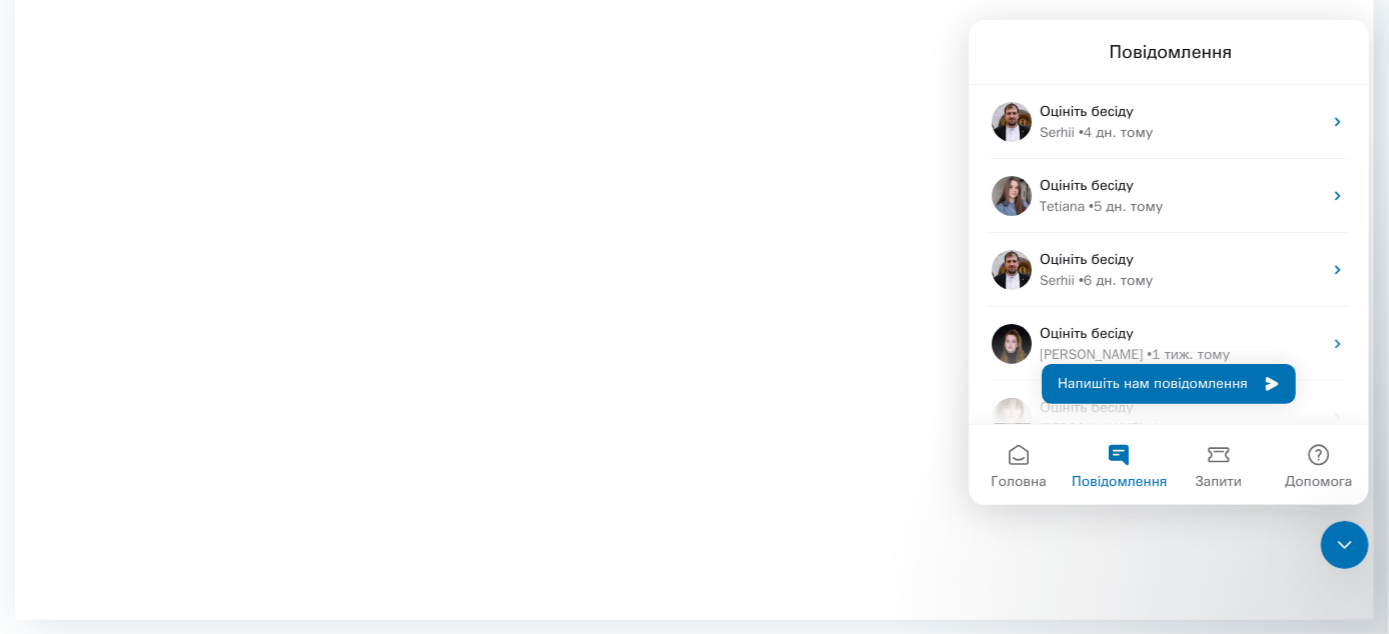 scroll, scrollTop: 0, scrollLeft: 0, axis: both 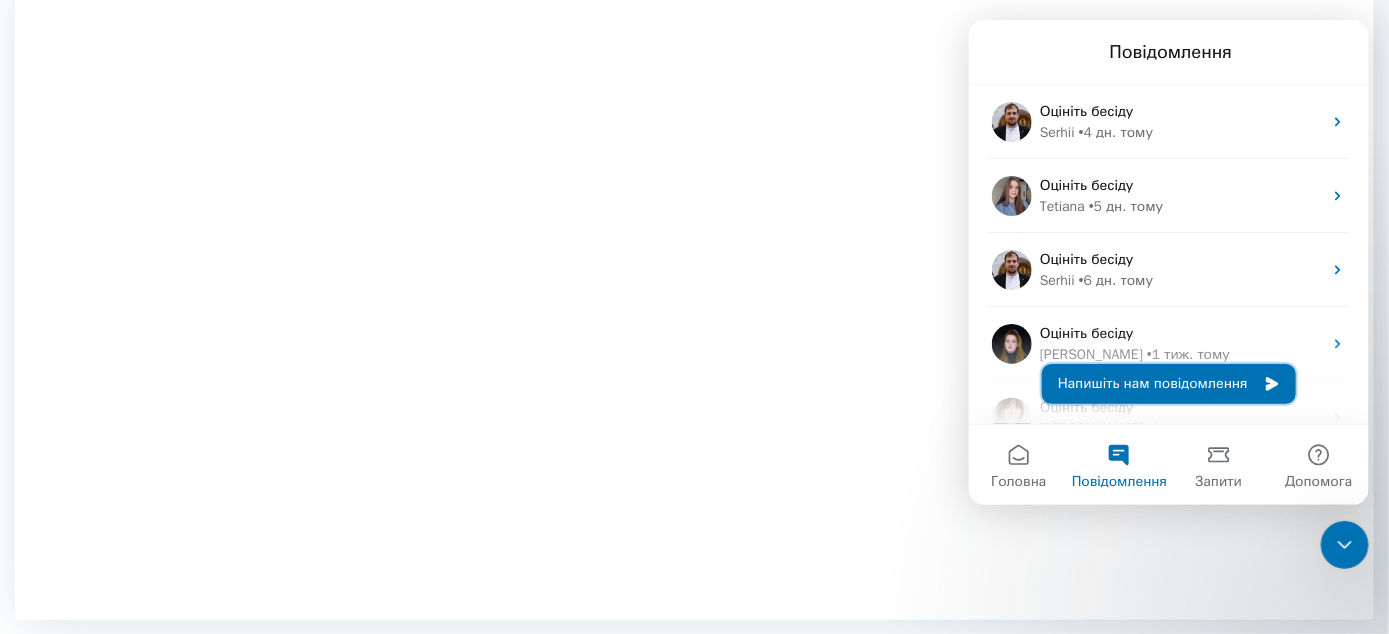 click on "Напишіть нам повідомлення" at bounding box center (1168, 384) 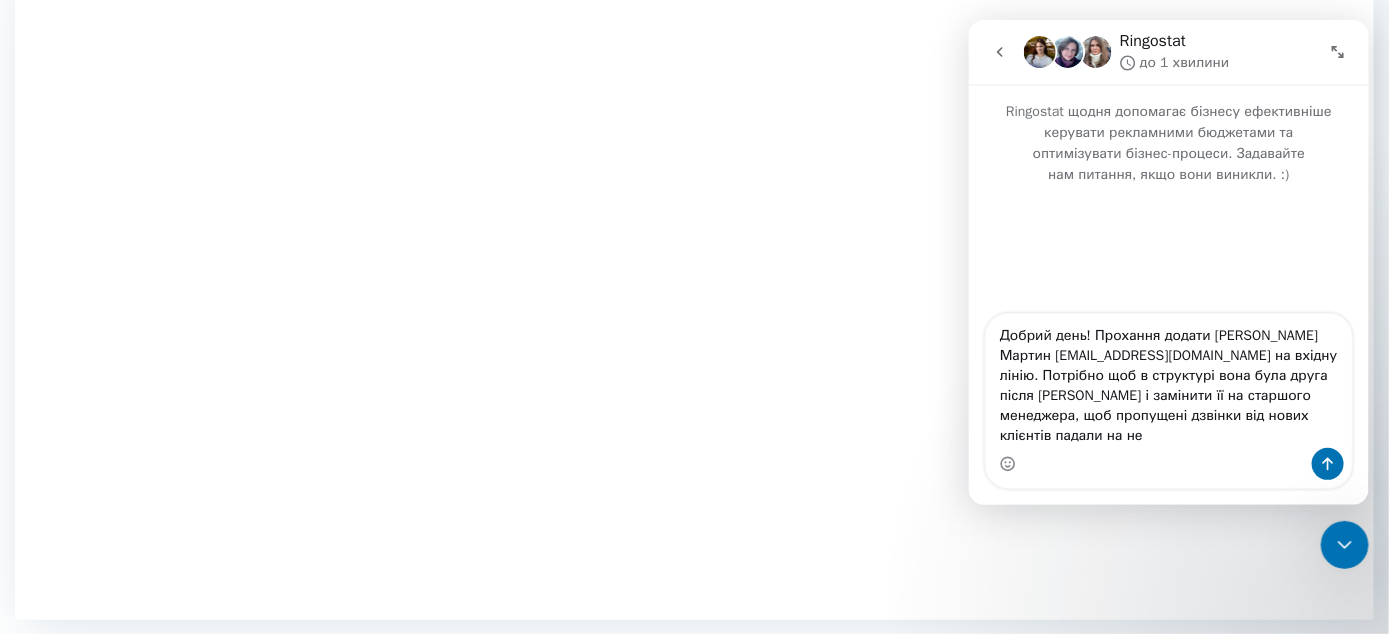 type on "Добрий день! Прохання додати Лілія Мартин lilya@dinmark.com.ua на вхідну лінію. Потрібно щоб в структурі вона була друга після Шевчук і замінити її на старшого менеджера, щоб пропущені дзвінки від нових клієнтів падали на неї" 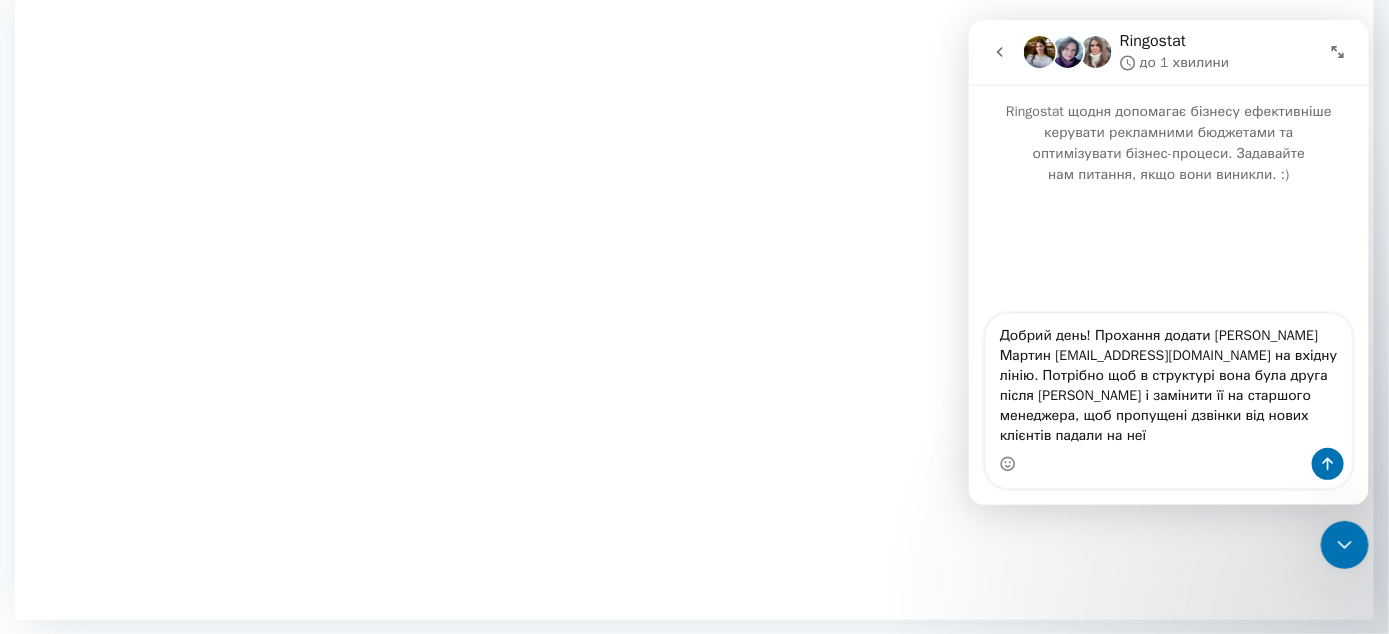 type 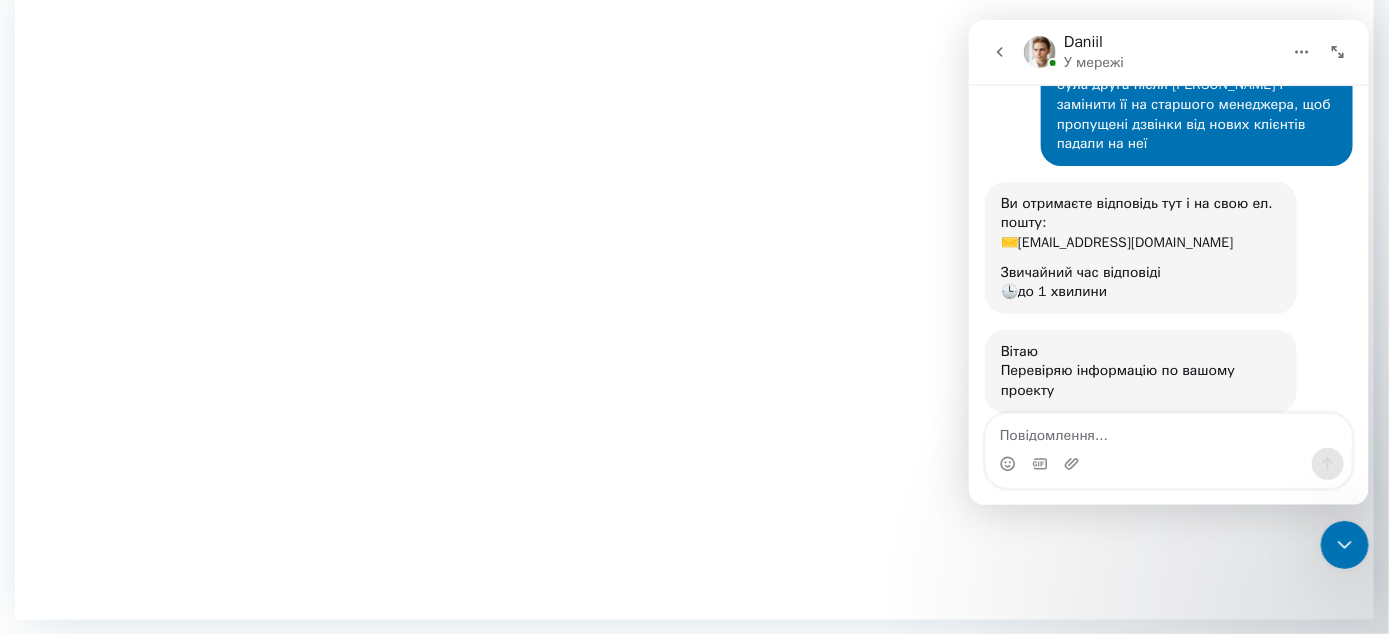 scroll, scrollTop: 301, scrollLeft: 0, axis: vertical 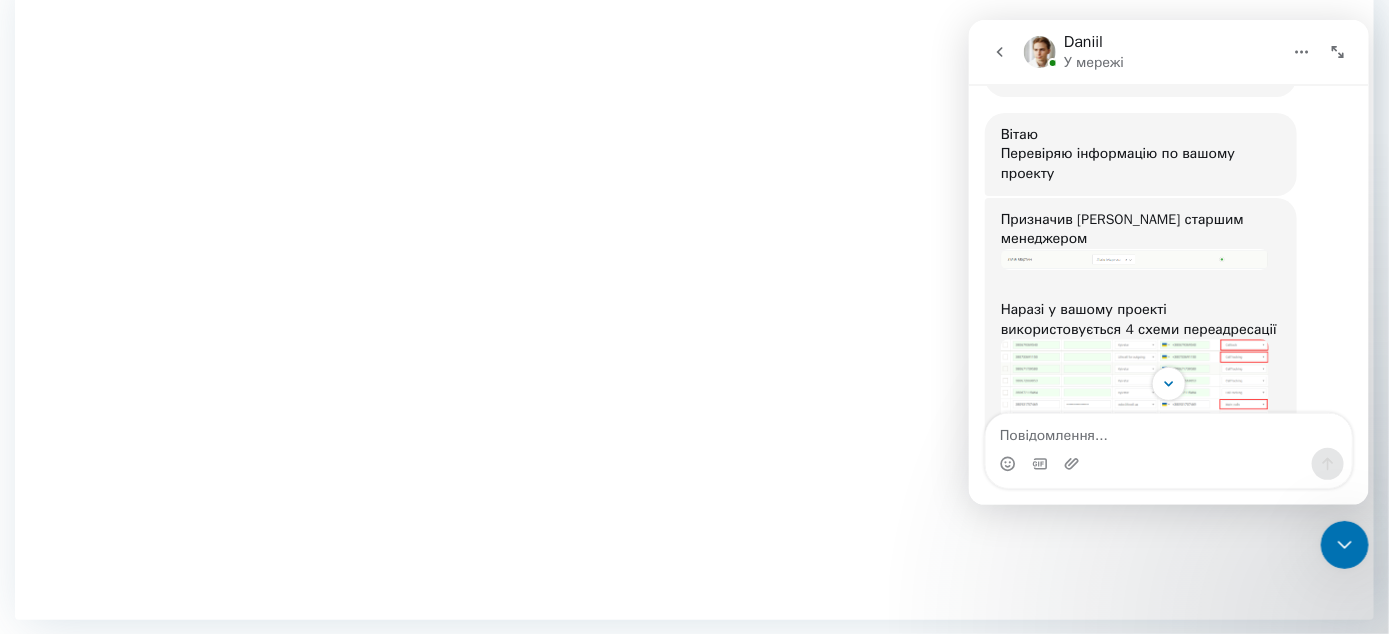 click at bounding box center (1134, 260) 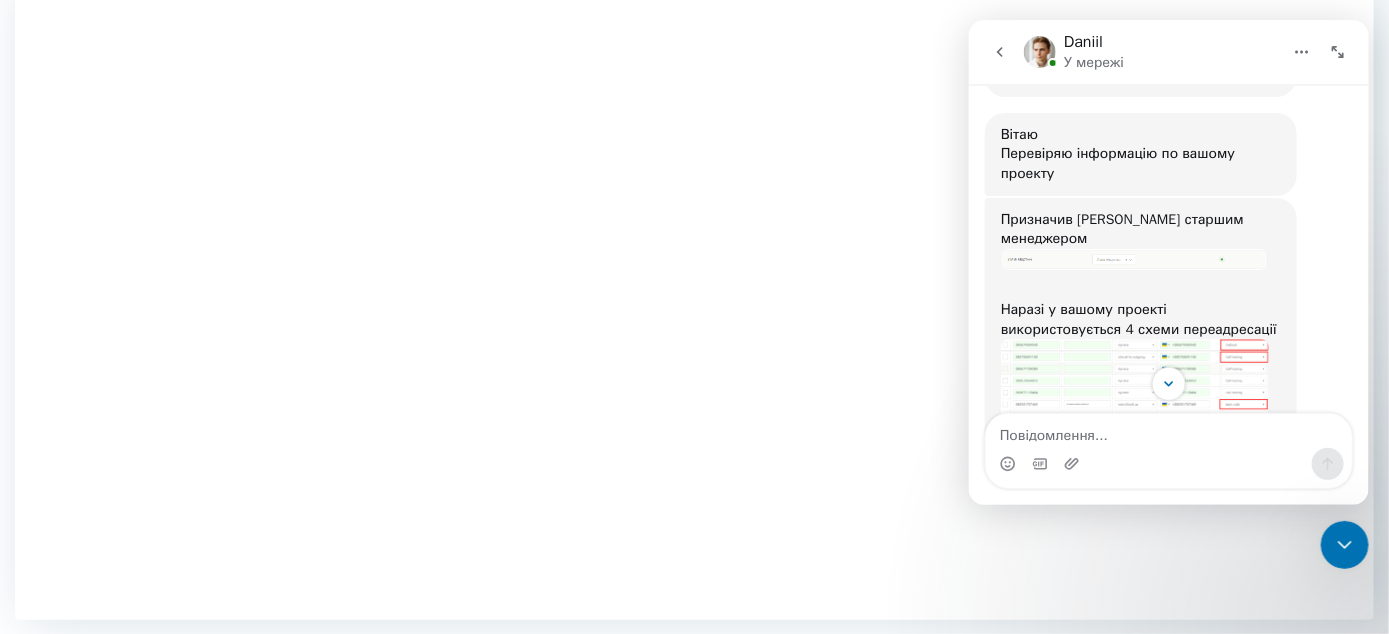 scroll, scrollTop: 0, scrollLeft: 0, axis: both 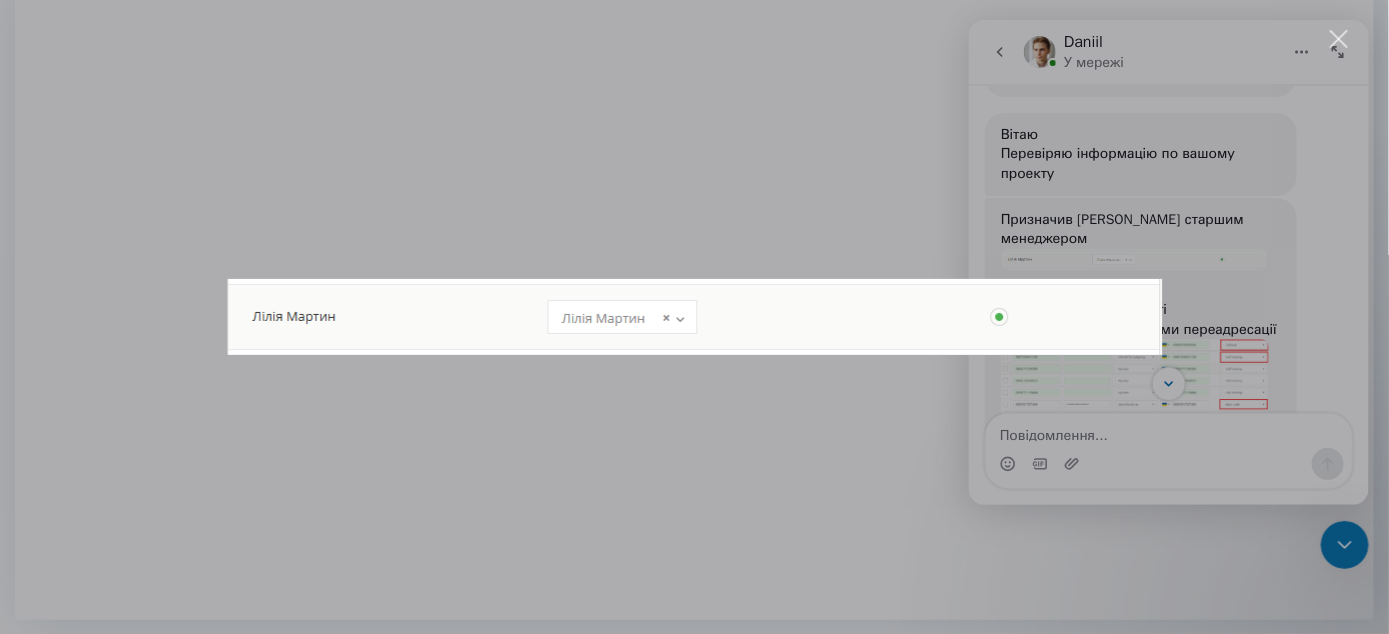 click at bounding box center [694, 317] 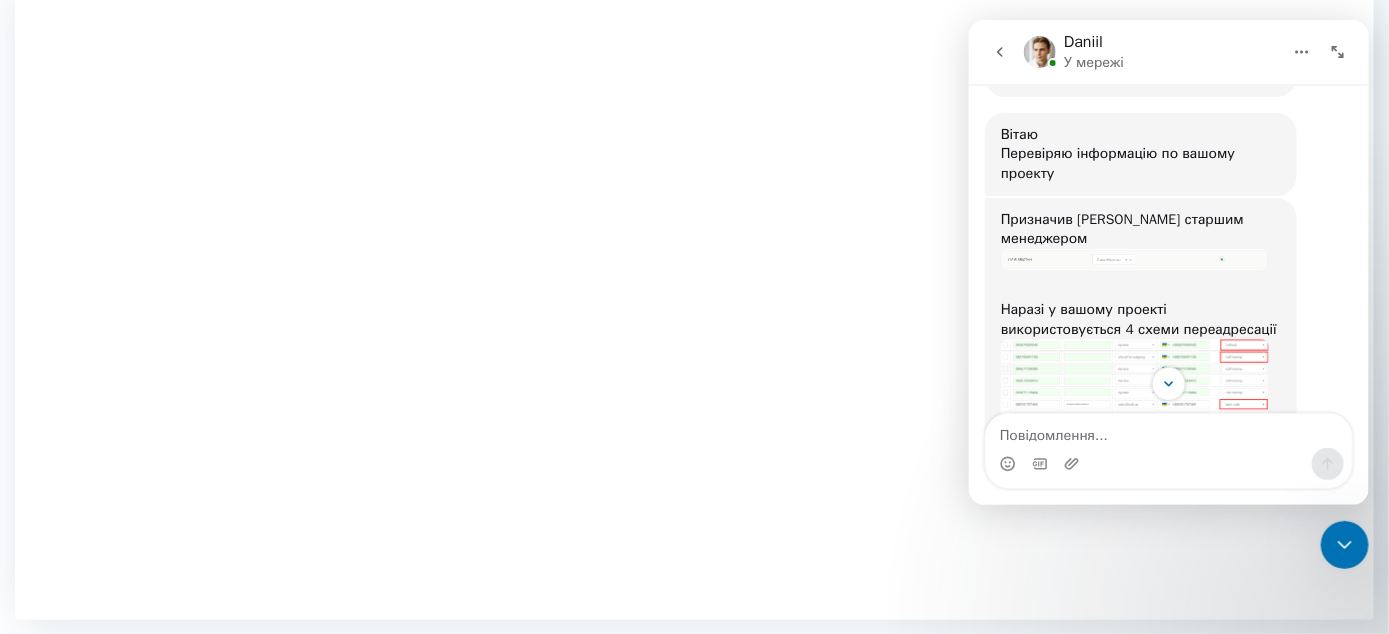 click at bounding box center [1134, 446] 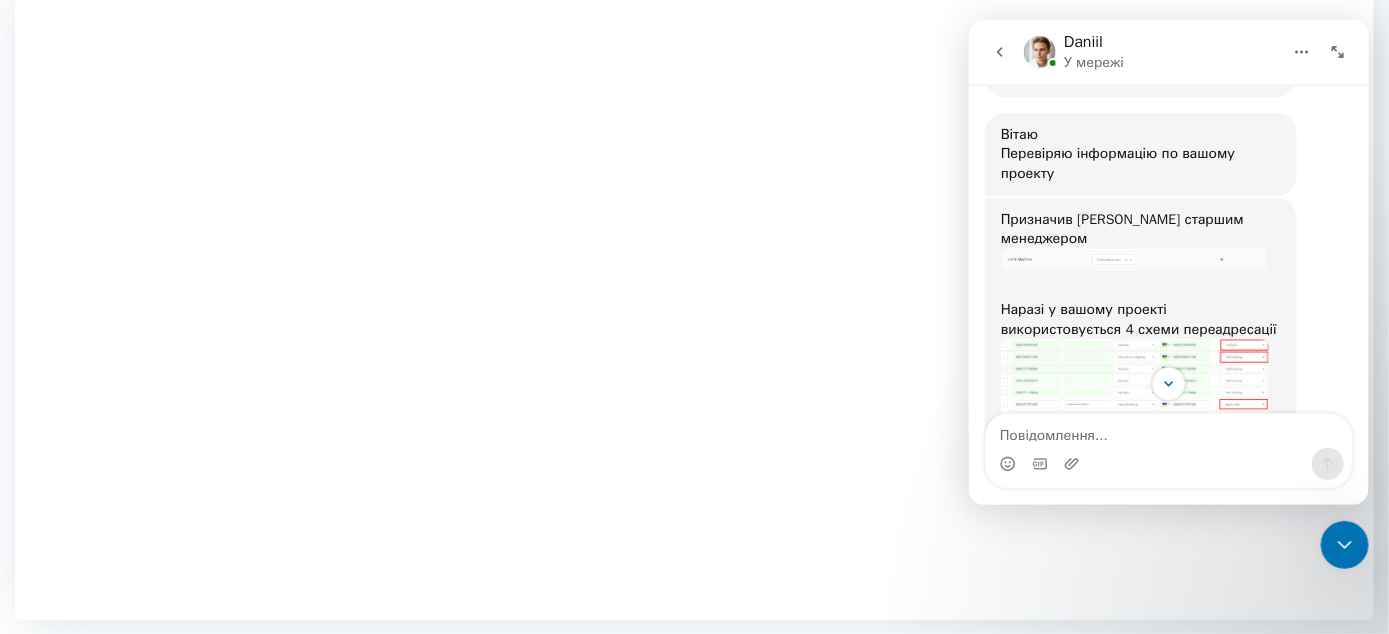 scroll, scrollTop: 0, scrollLeft: 0, axis: both 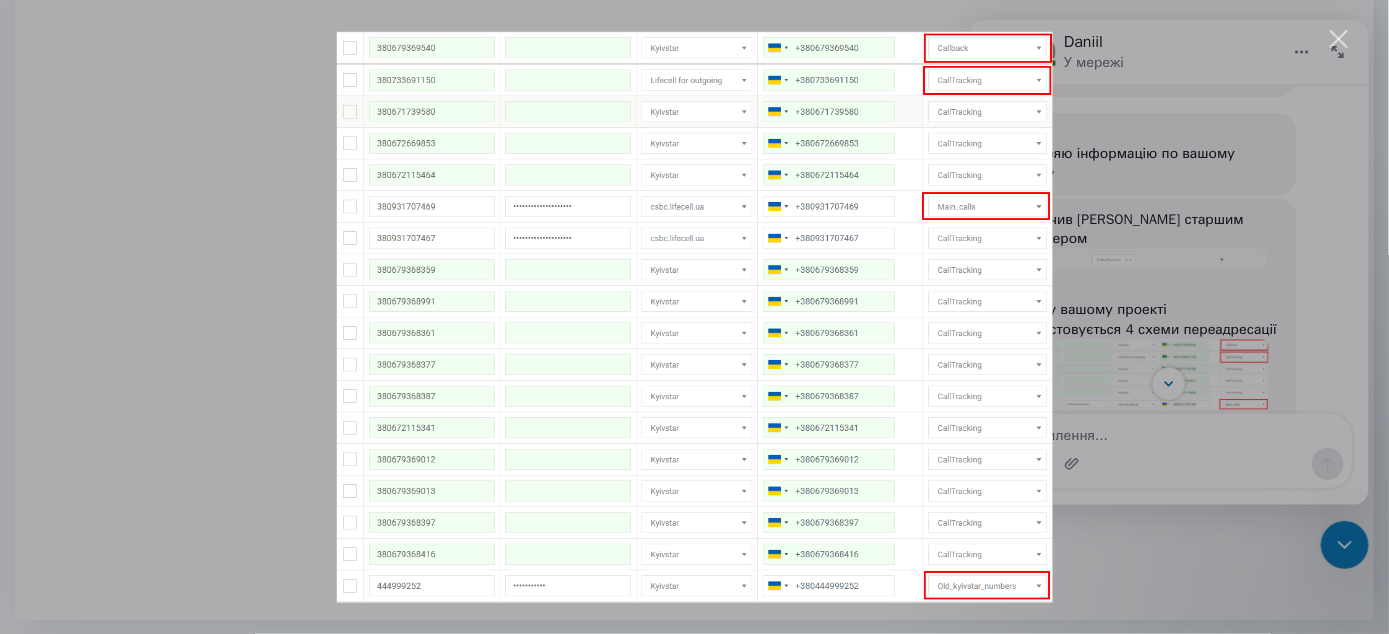 click at bounding box center (694, 317) 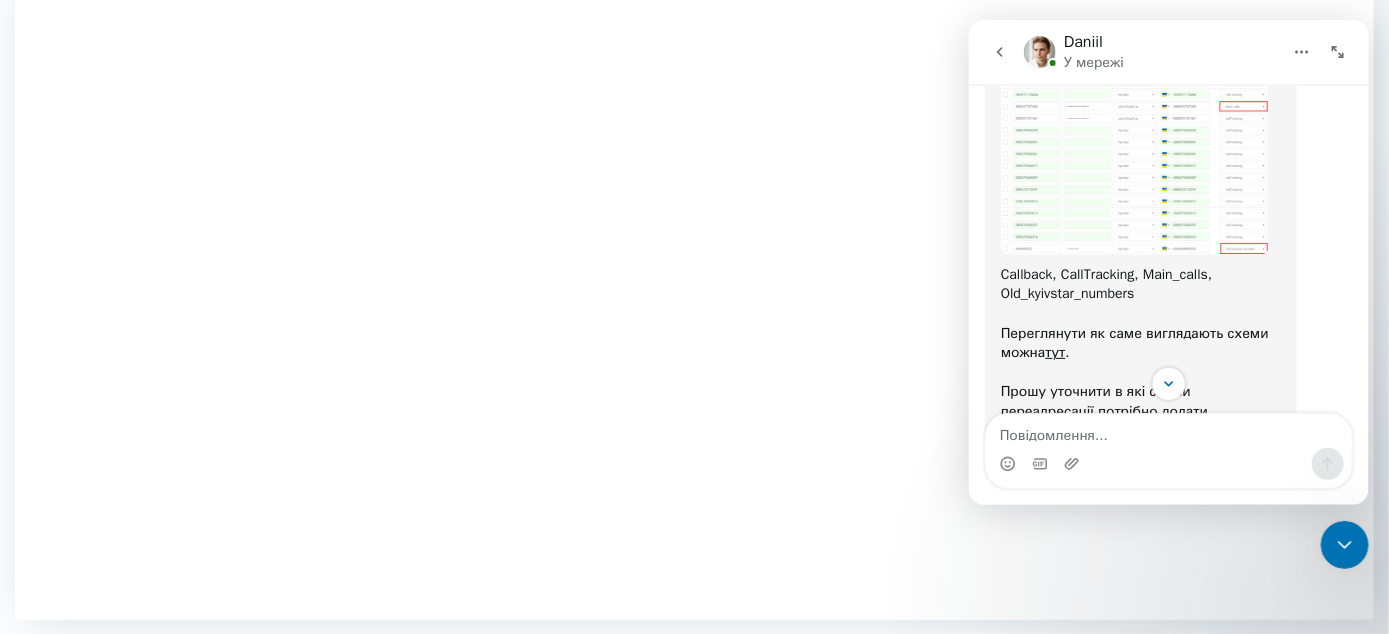 scroll, scrollTop: 741, scrollLeft: 0, axis: vertical 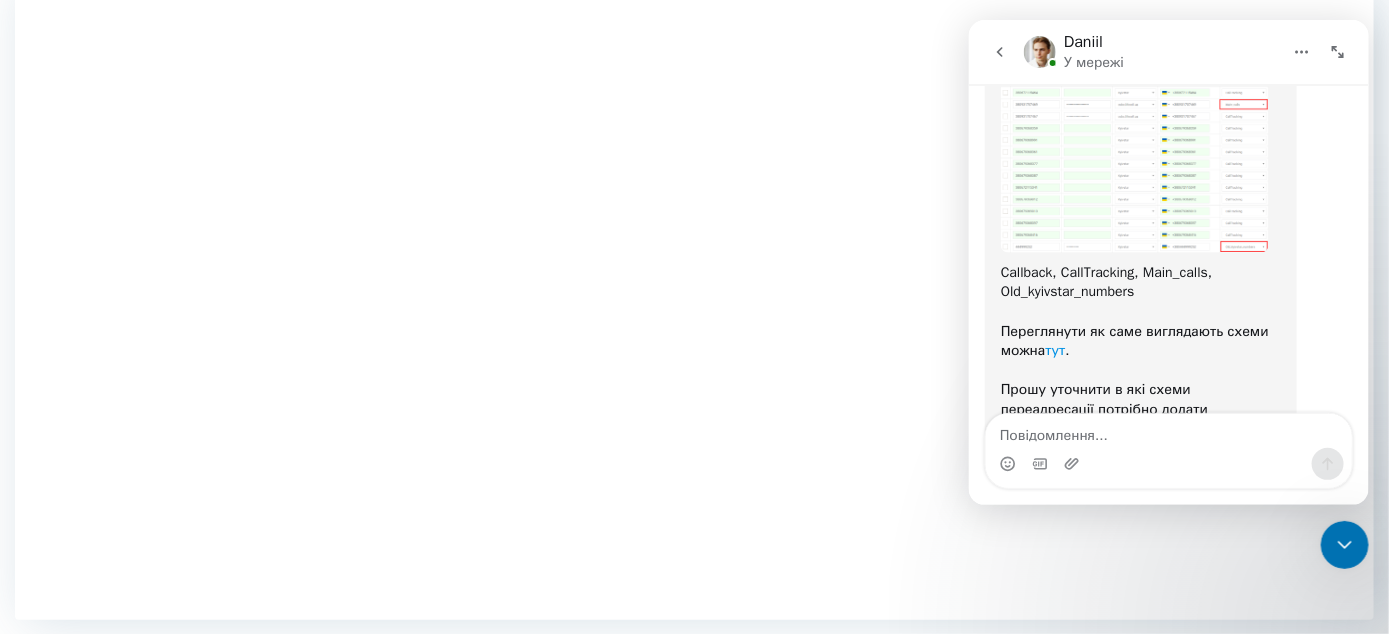 click on "тут" at bounding box center (1055, 350) 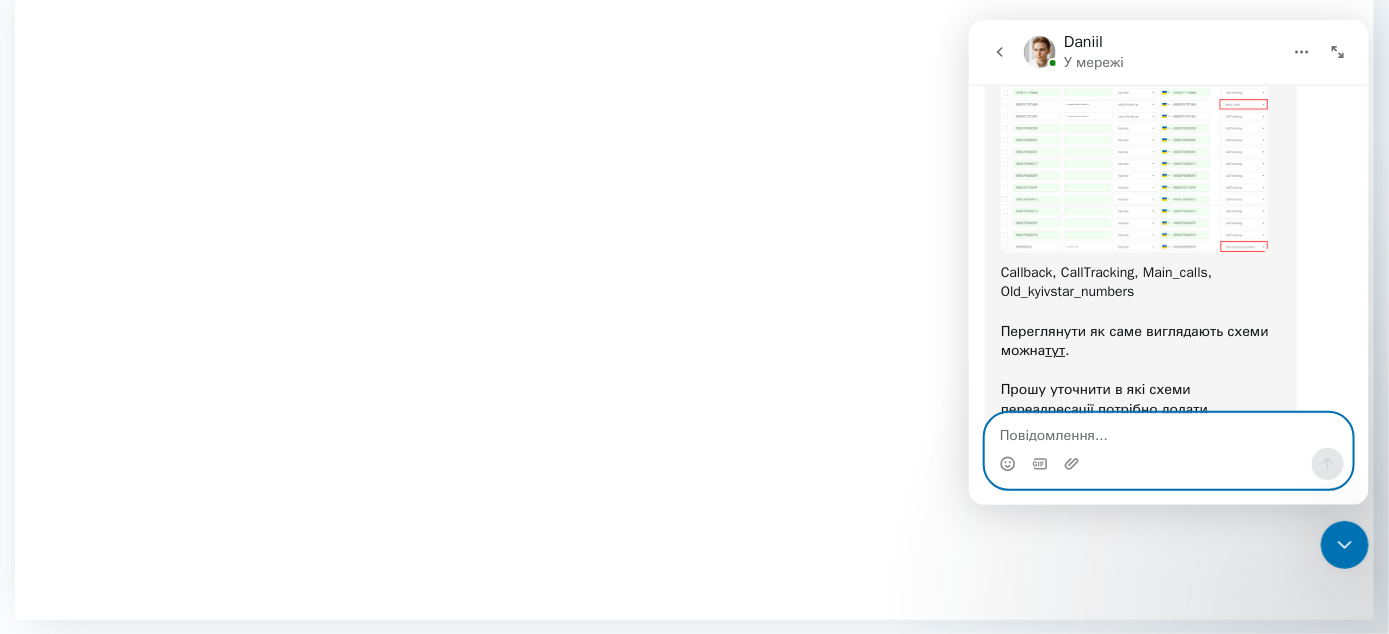 click at bounding box center (1168, 431) 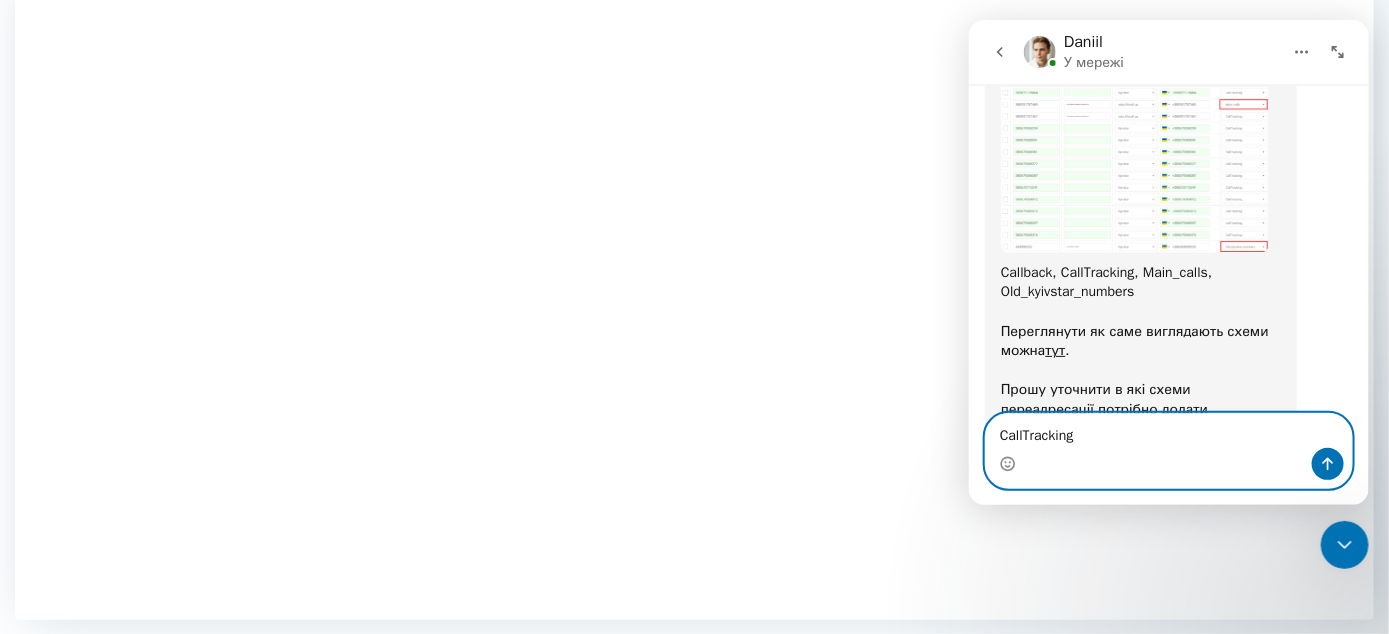 type on "CallTracking" 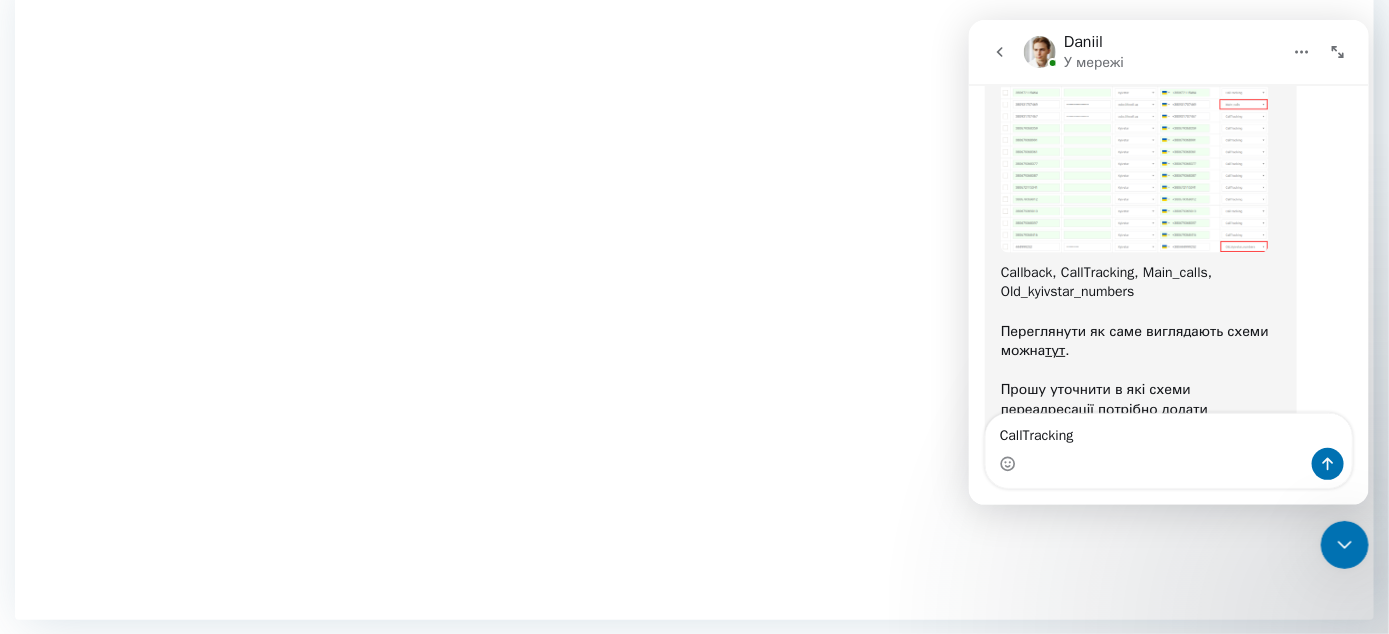click at bounding box center (1168, 464) 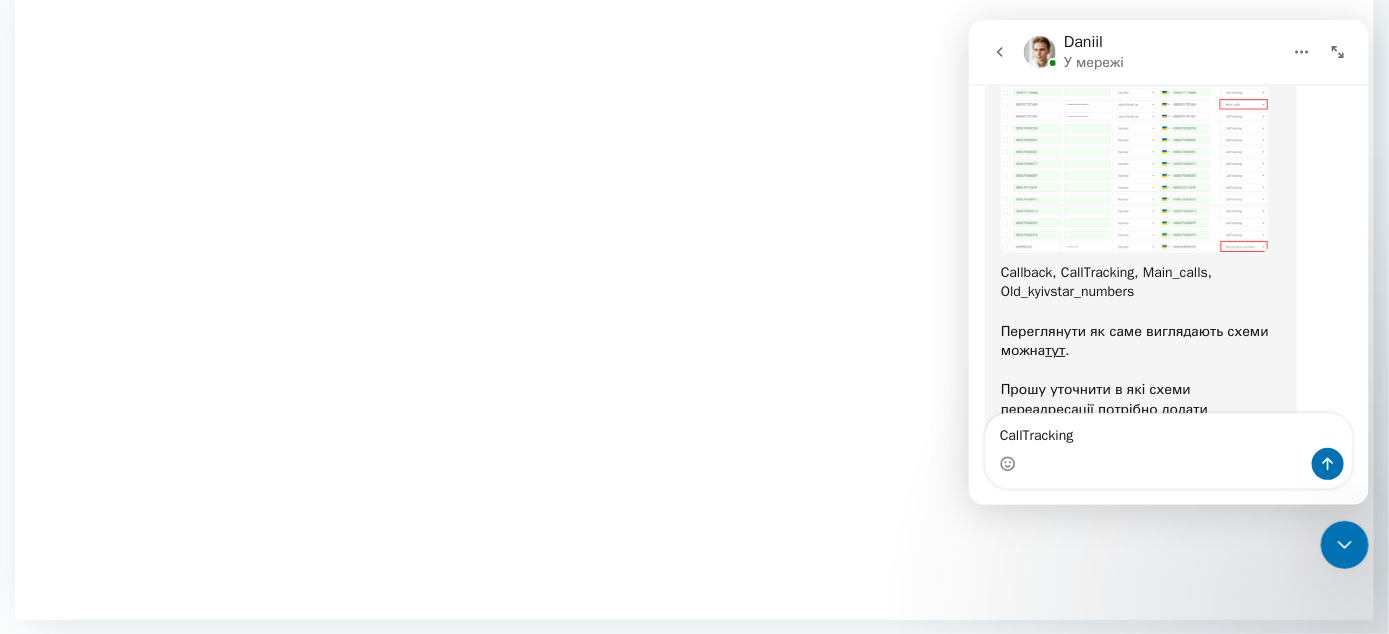 click at bounding box center (1168, 464) 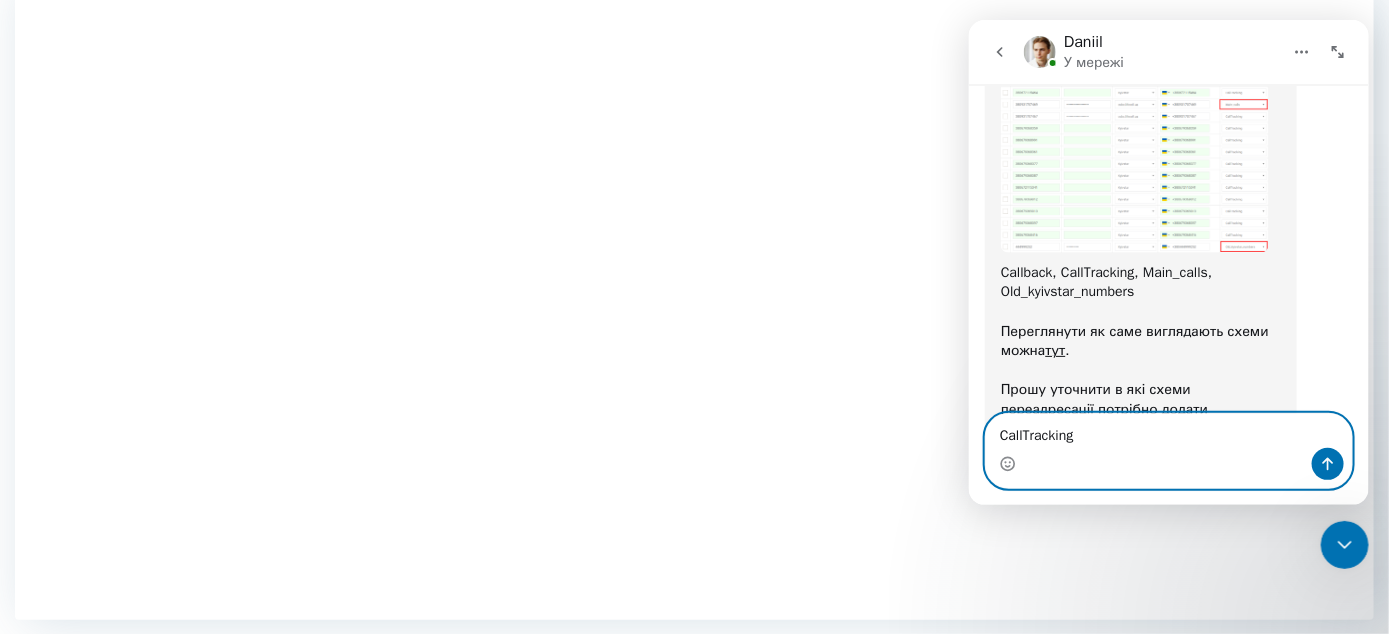 click on "CallTracking" at bounding box center [1168, 431] 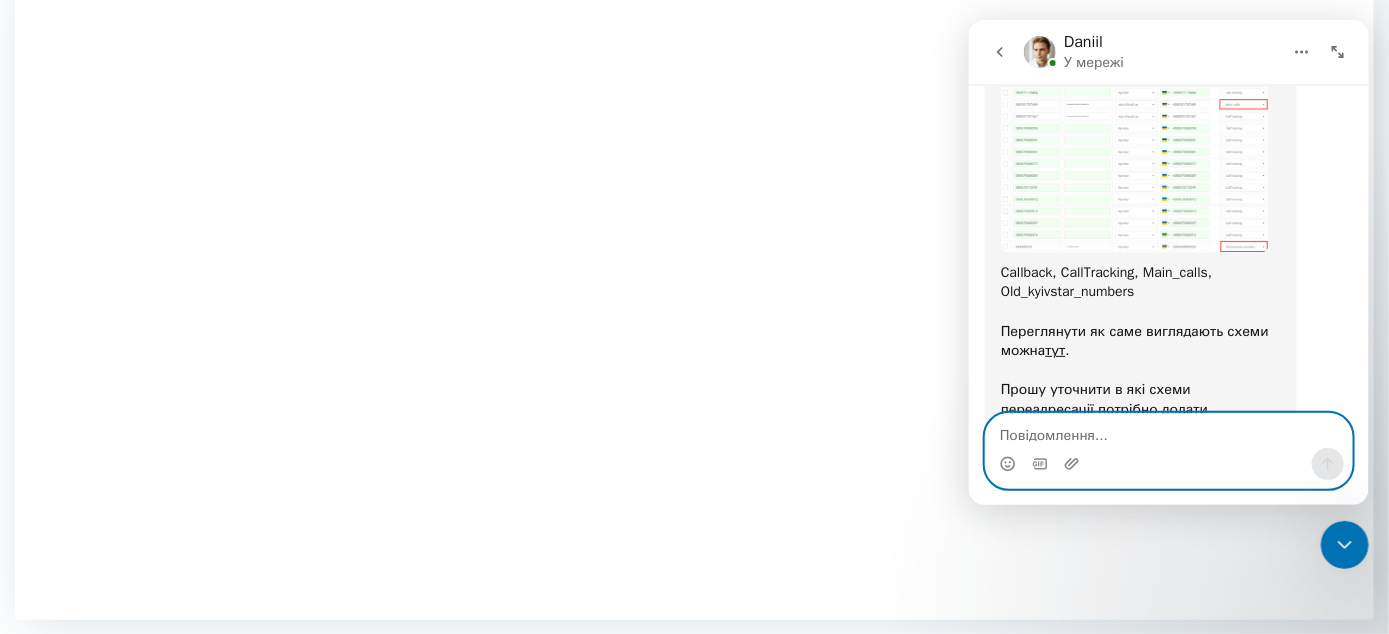 scroll, scrollTop: 800, scrollLeft: 0, axis: vertical 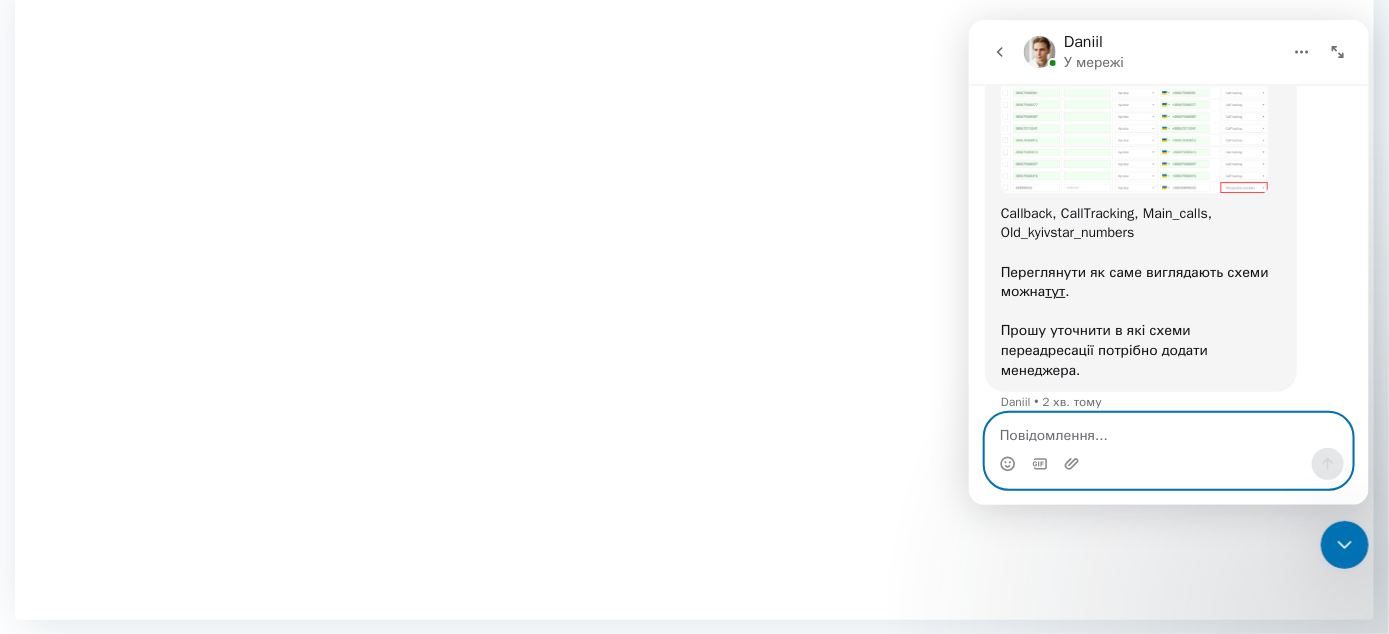 click at bounding box center (1168, 431) 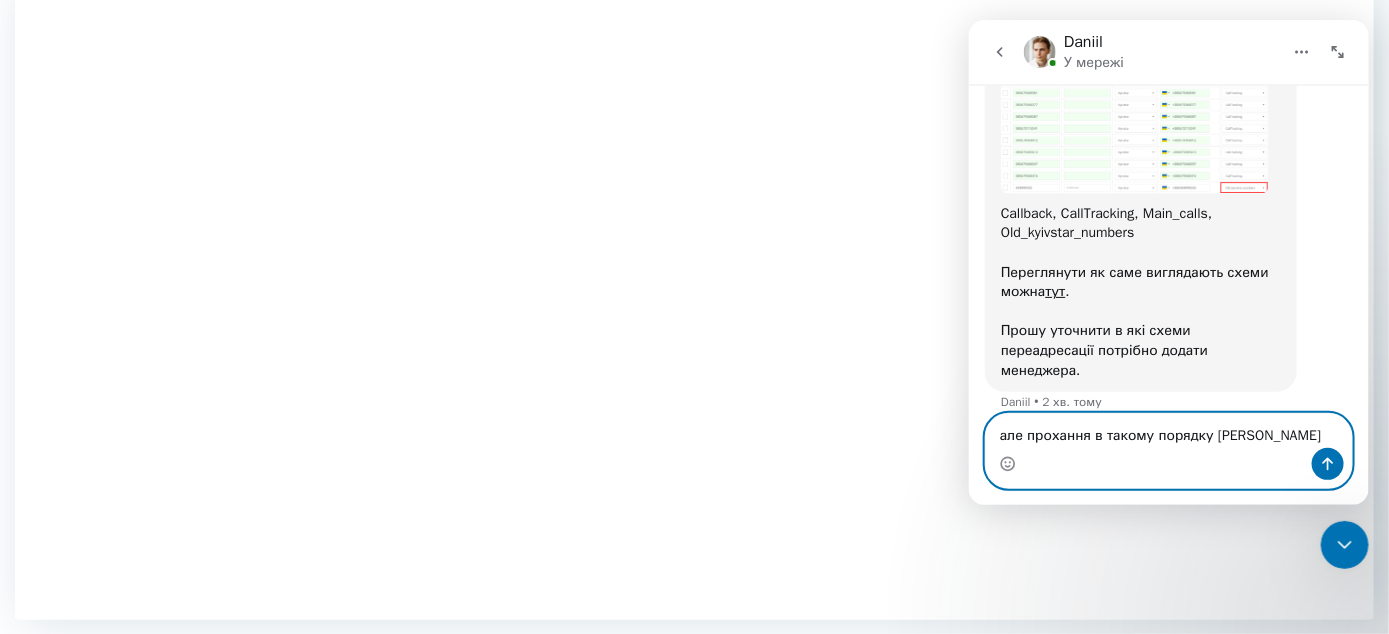 scroll, scrollTop: 820, scrollLeft: 0, axis: vertical 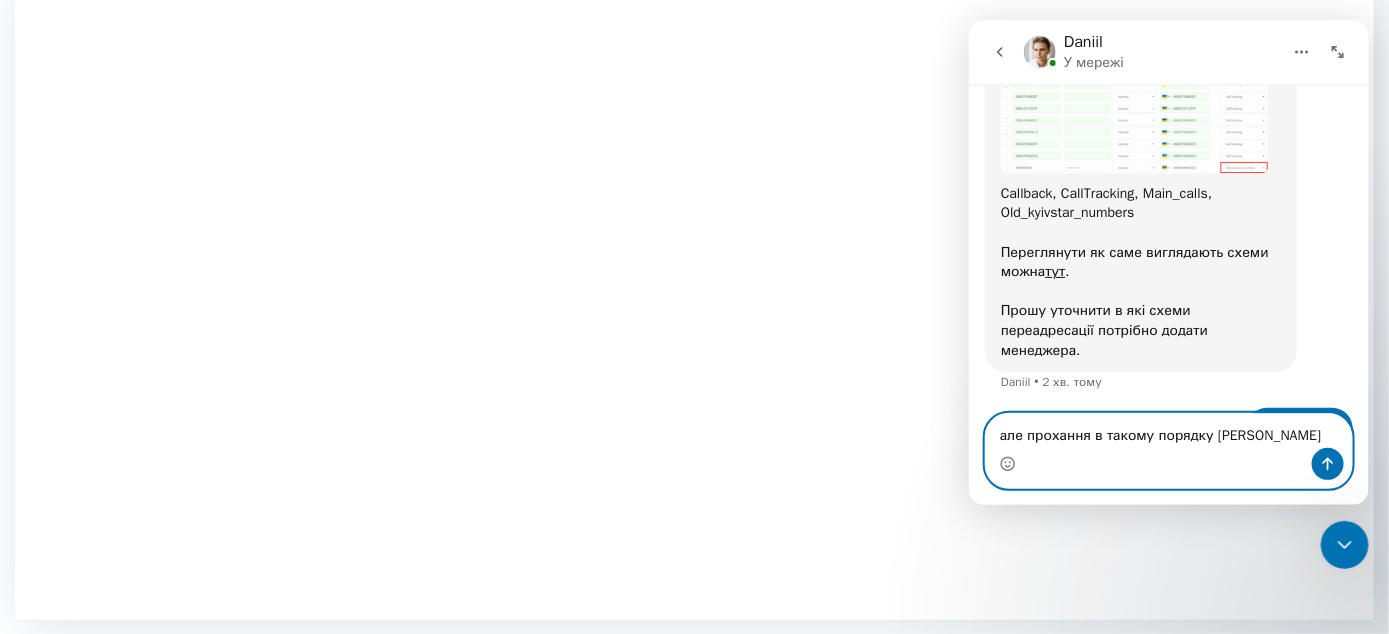type on "але прохання в такому порядку Німа Мартин Валько Шевчук" 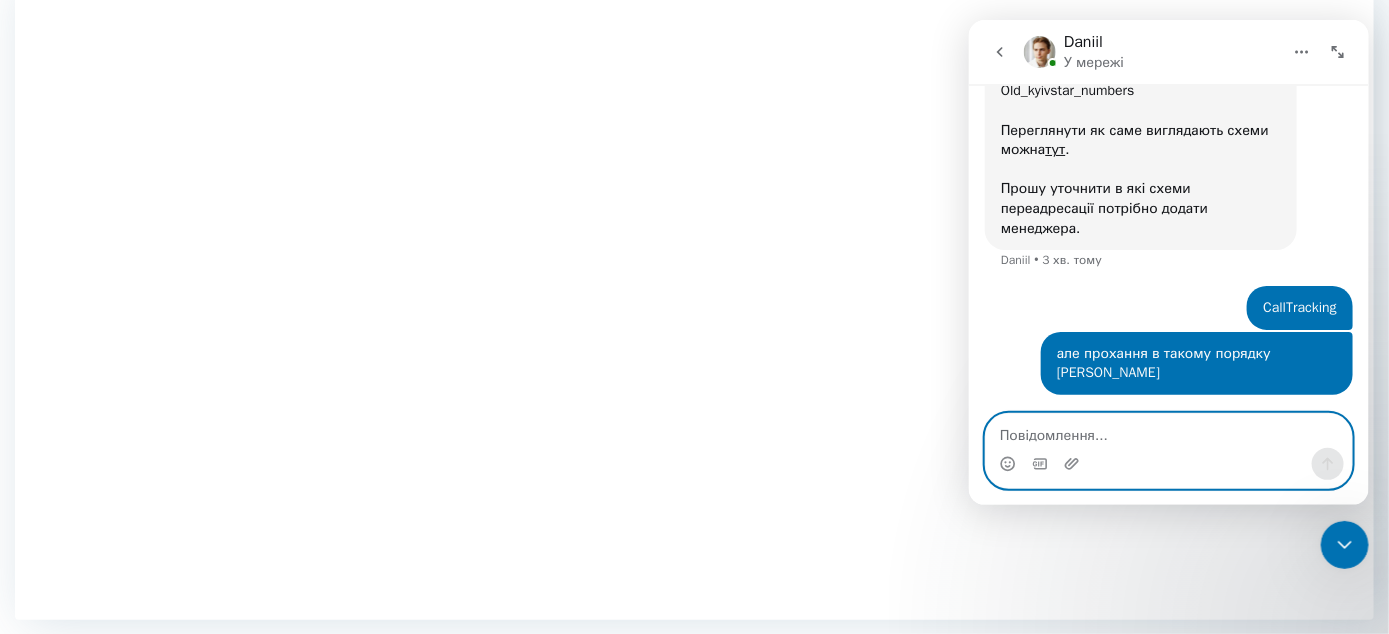 scroll, scrollTop: 865, scrollLeft: 0, axis: vertical 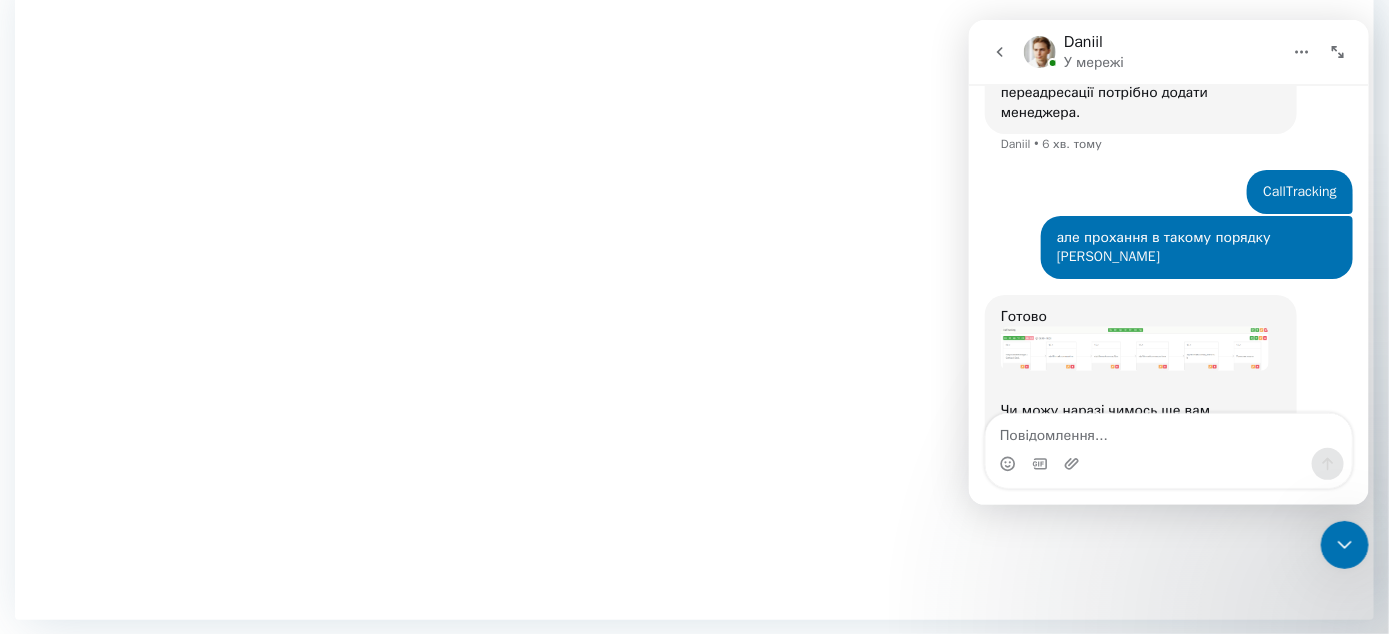 click at bounding box center [1134, 348] 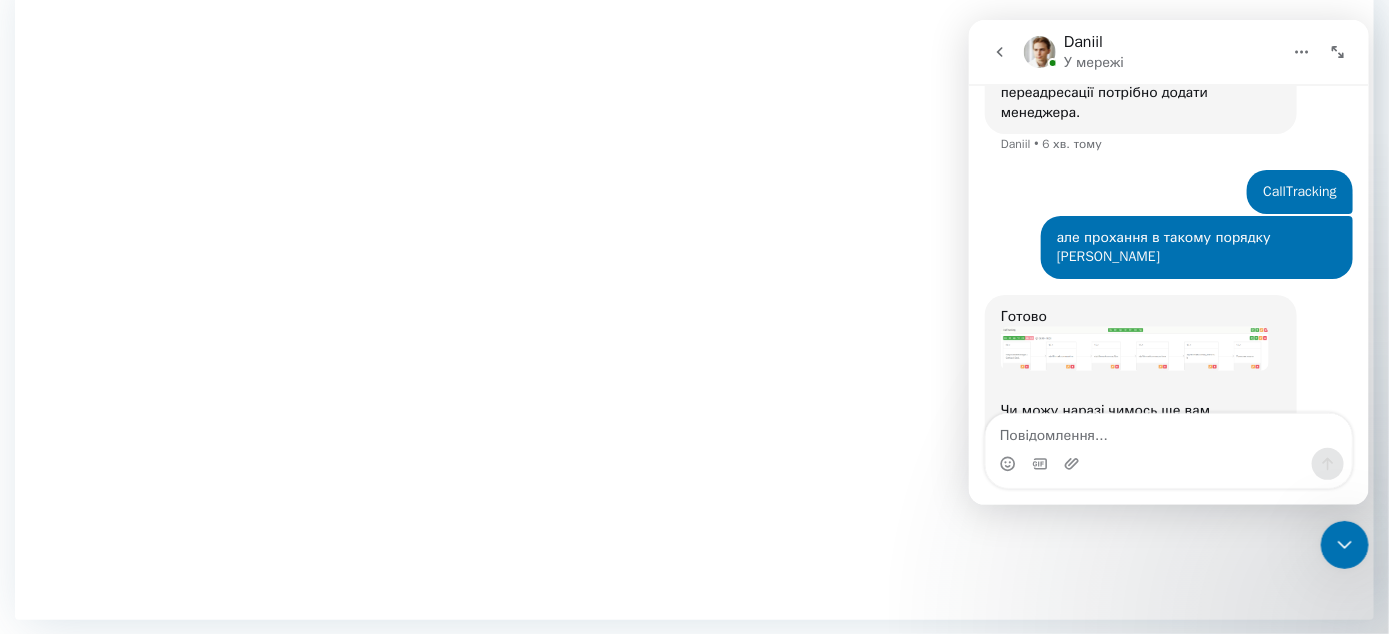 scroll, scrollTop: 0, scrollLeft: 0, axis: both 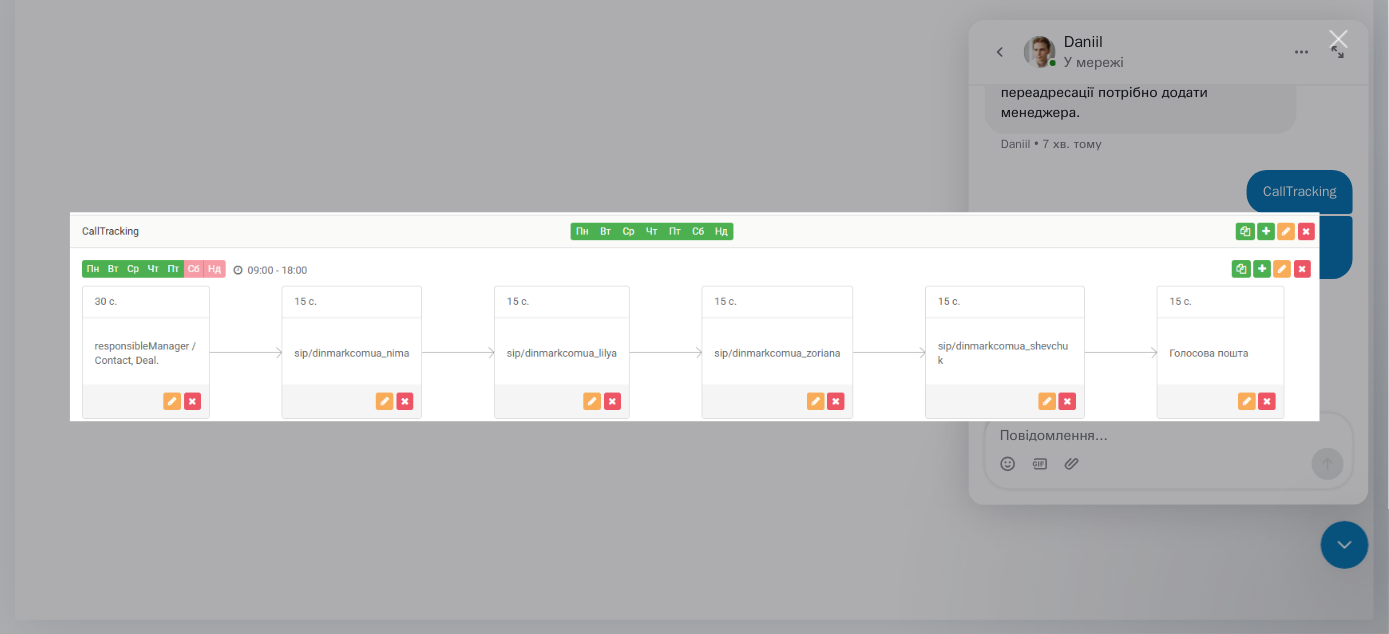 click at bounding box center [1339, 39] 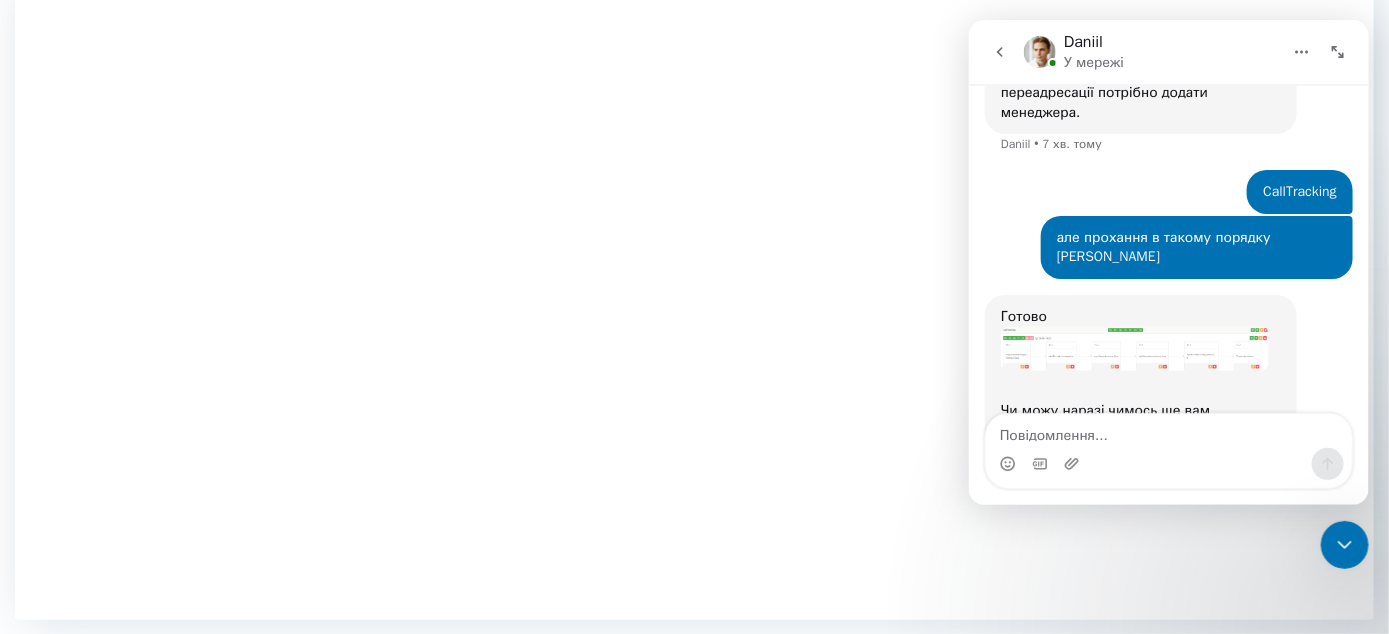 click at bounding box center [1168, 464] 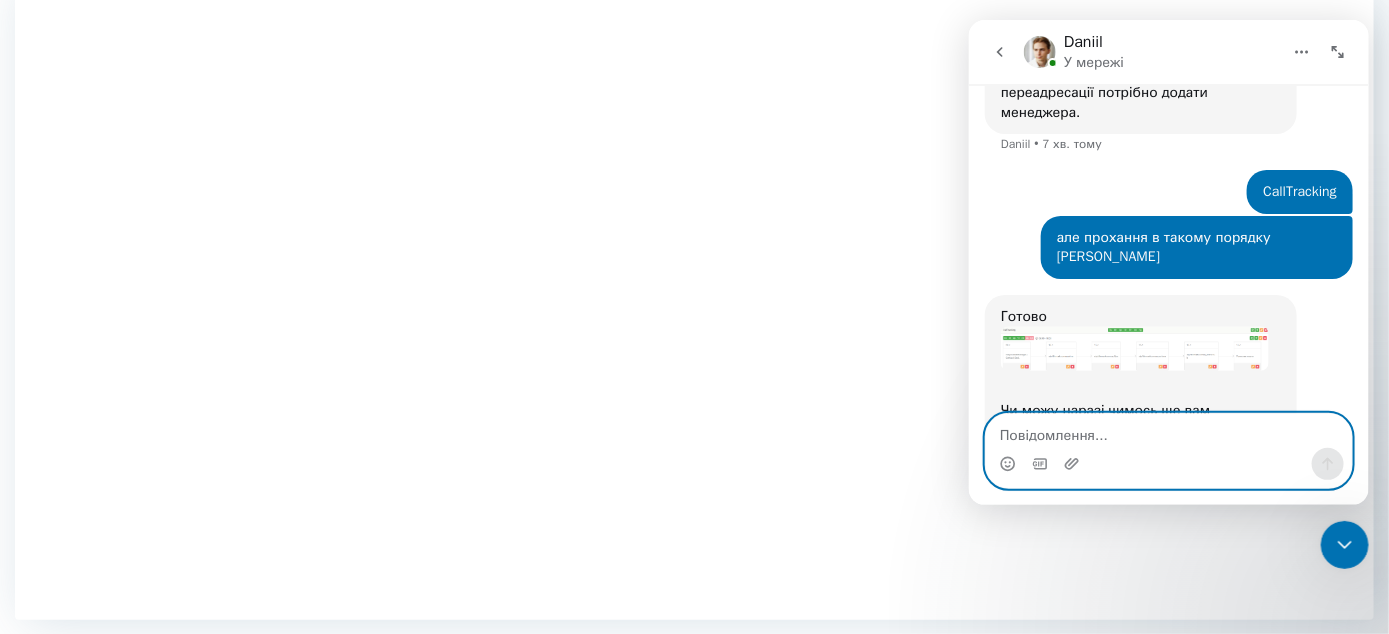 click at bounding box center [1168, 431] 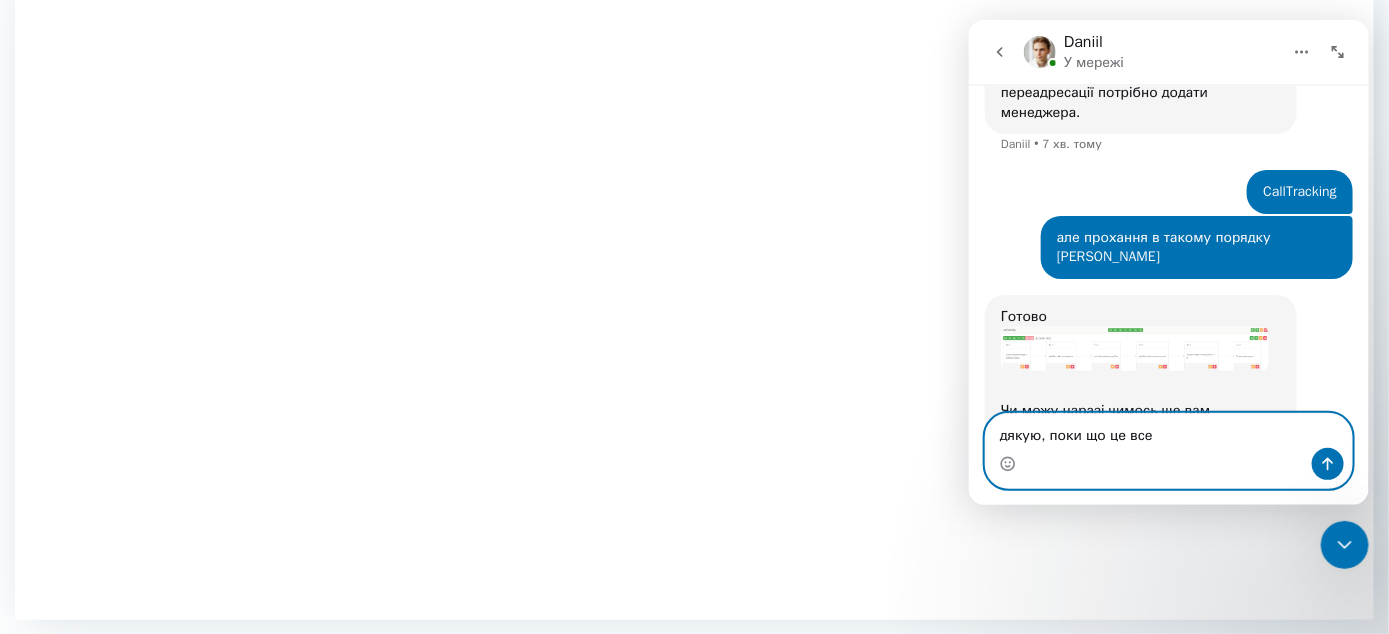 type on "дякую, поки що це все)" 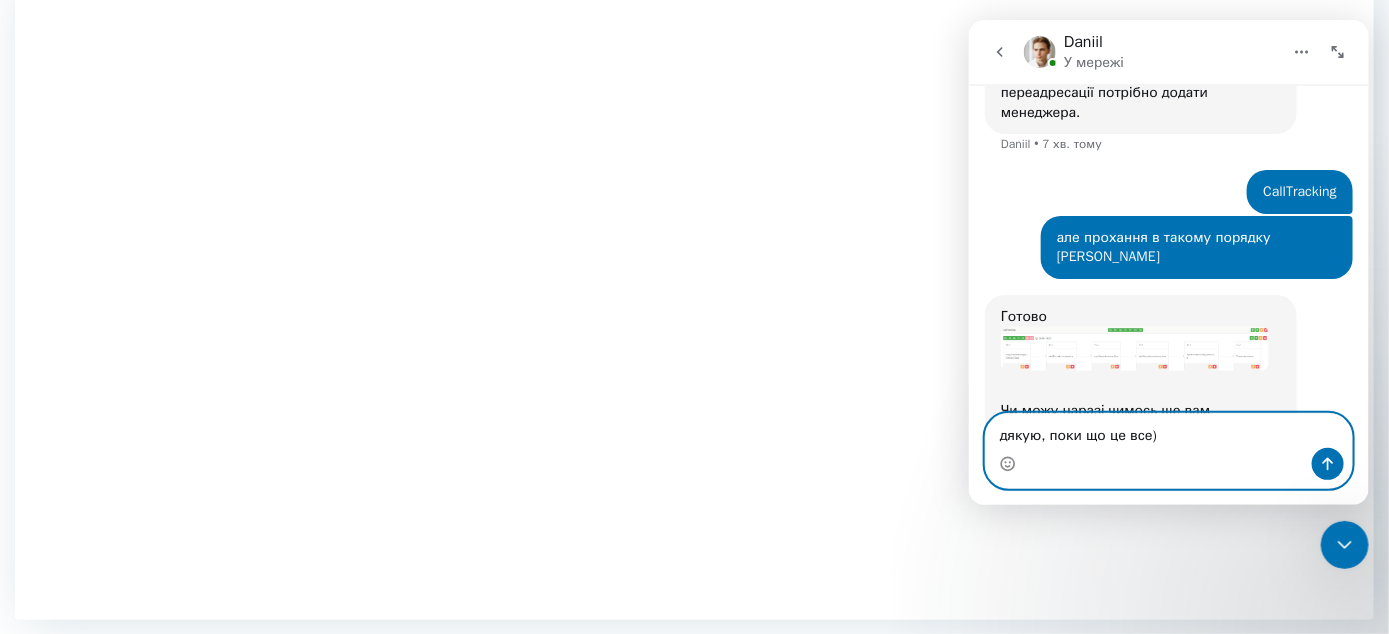 type 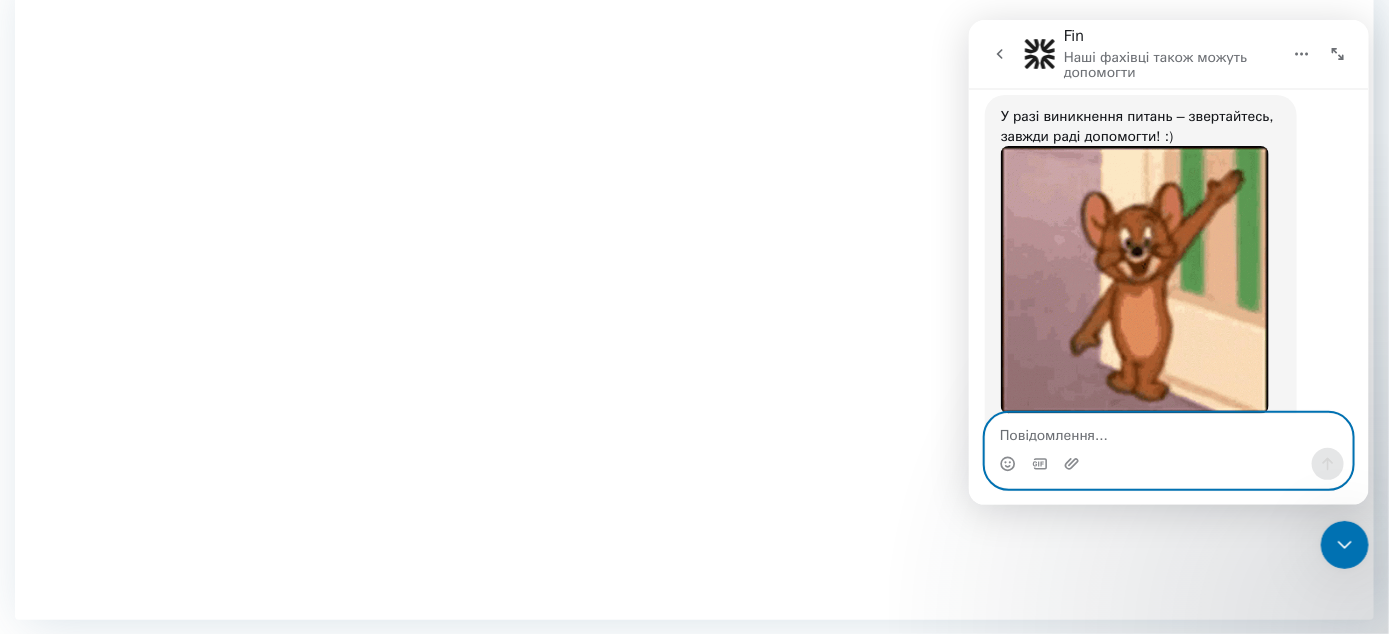 scroll, scrollTop: 1500, scrollLeft: 0, axis: vertical 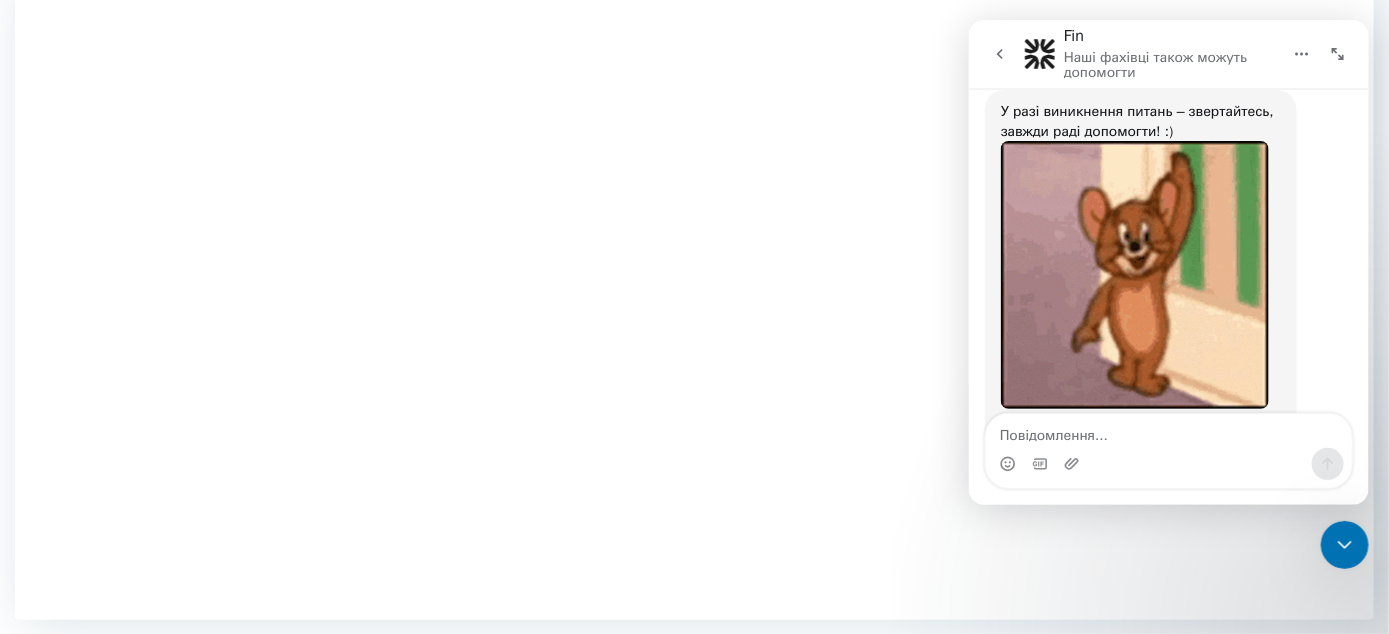 click 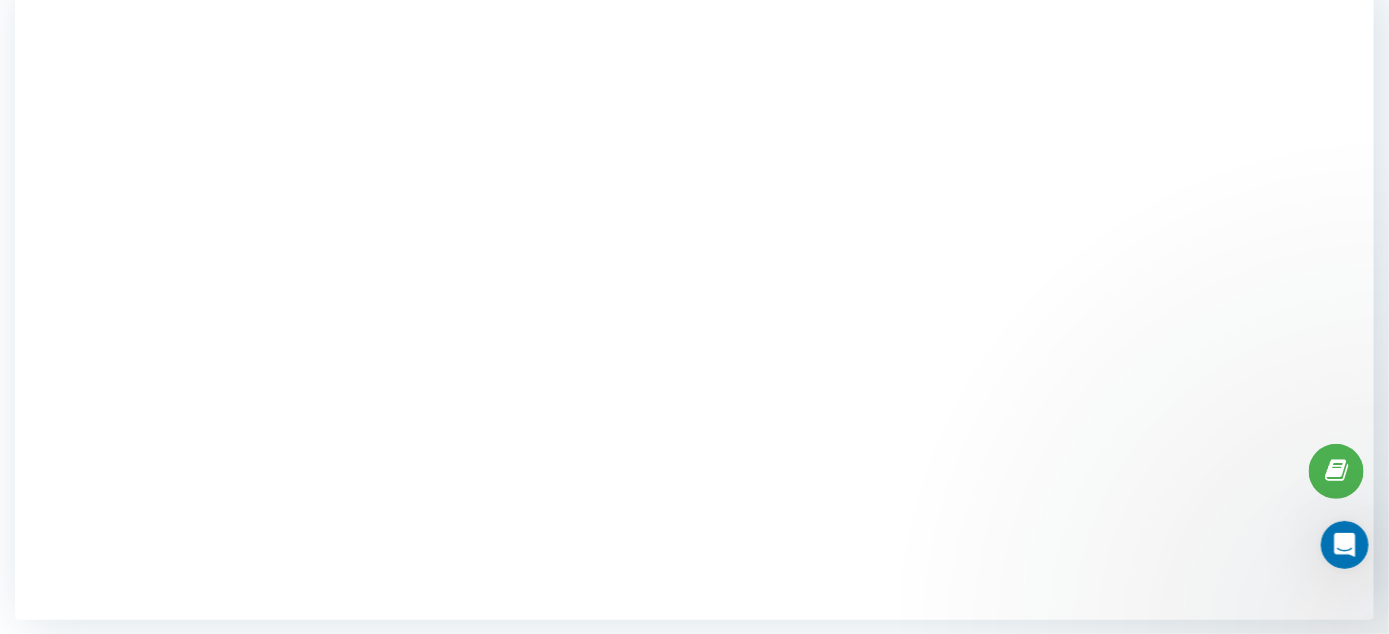 scroll, scrollTop: 0, scrollLeft: 0, axis: both 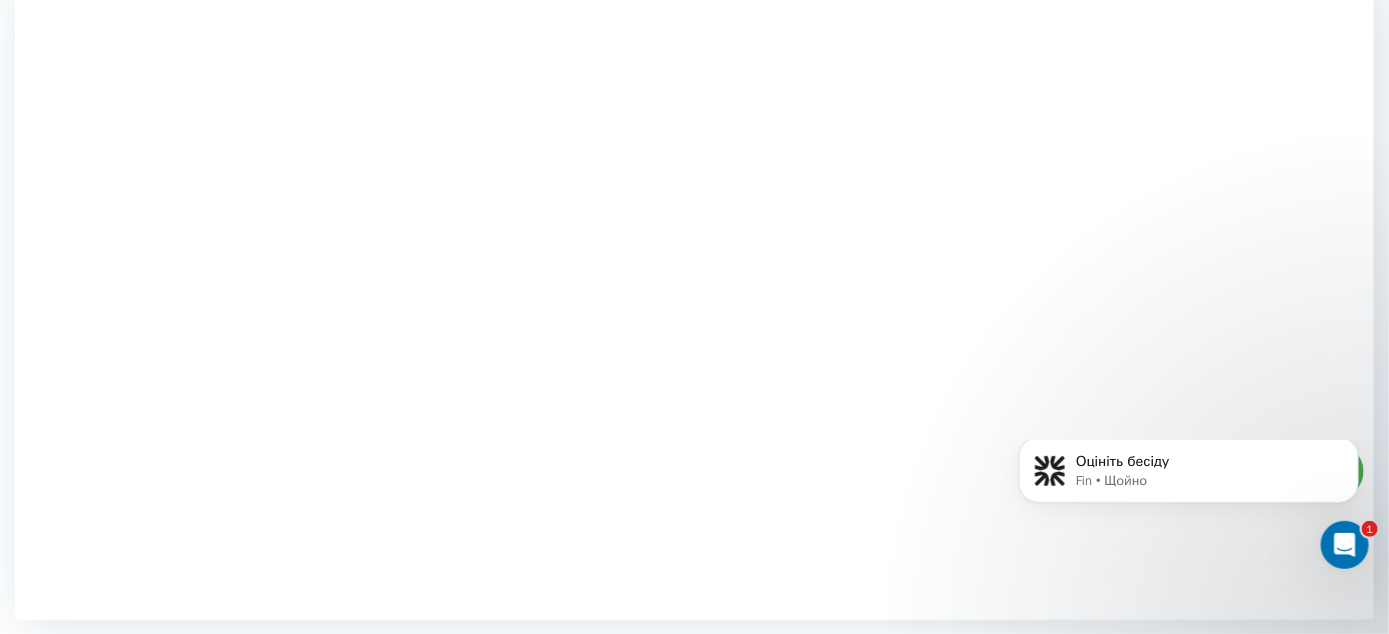 click 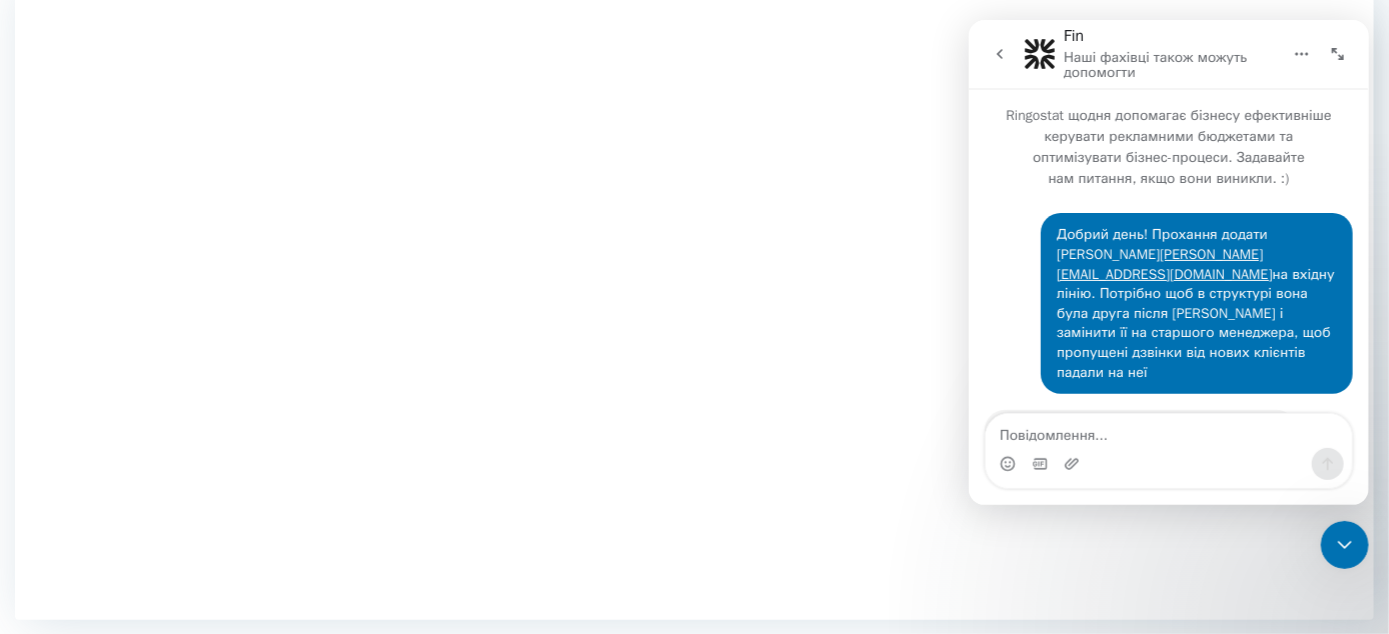 scroll, scrollTop: 2, scrollLeft: 0, axis: vertical 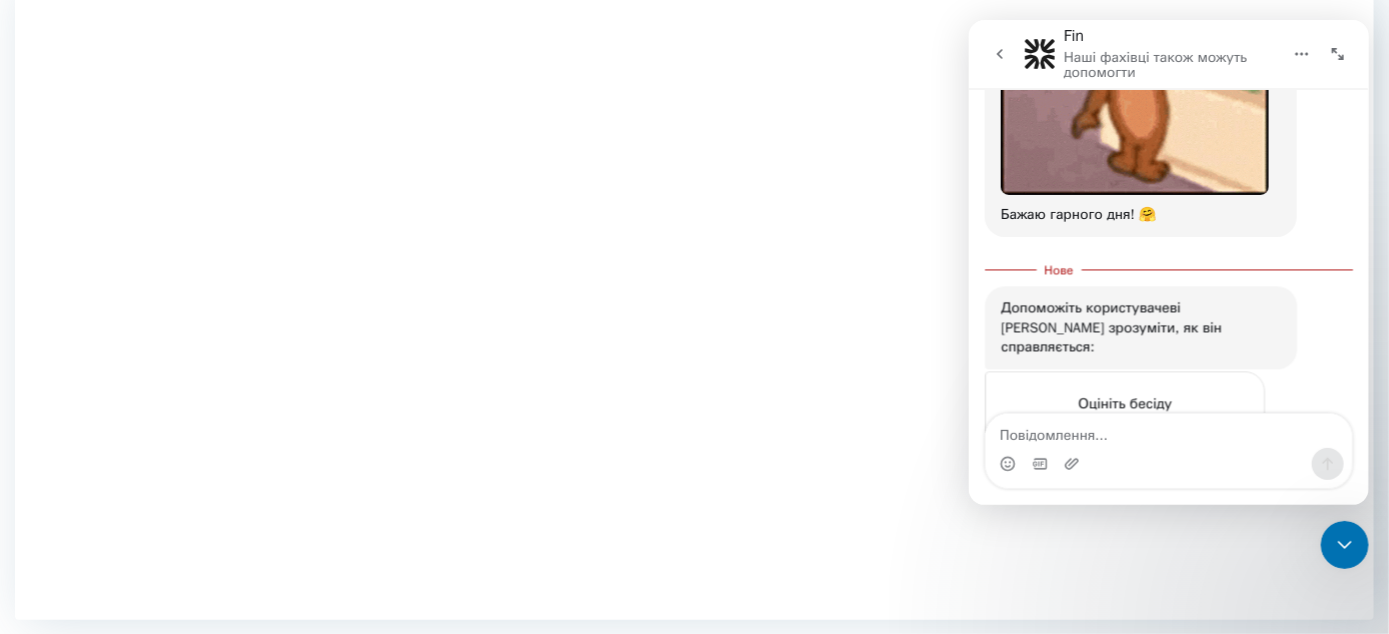 drag, startPoint x: 1345, startPoint y: 554, endPoint x: 2529, endPoint y: 1050, distance: 1283.6947 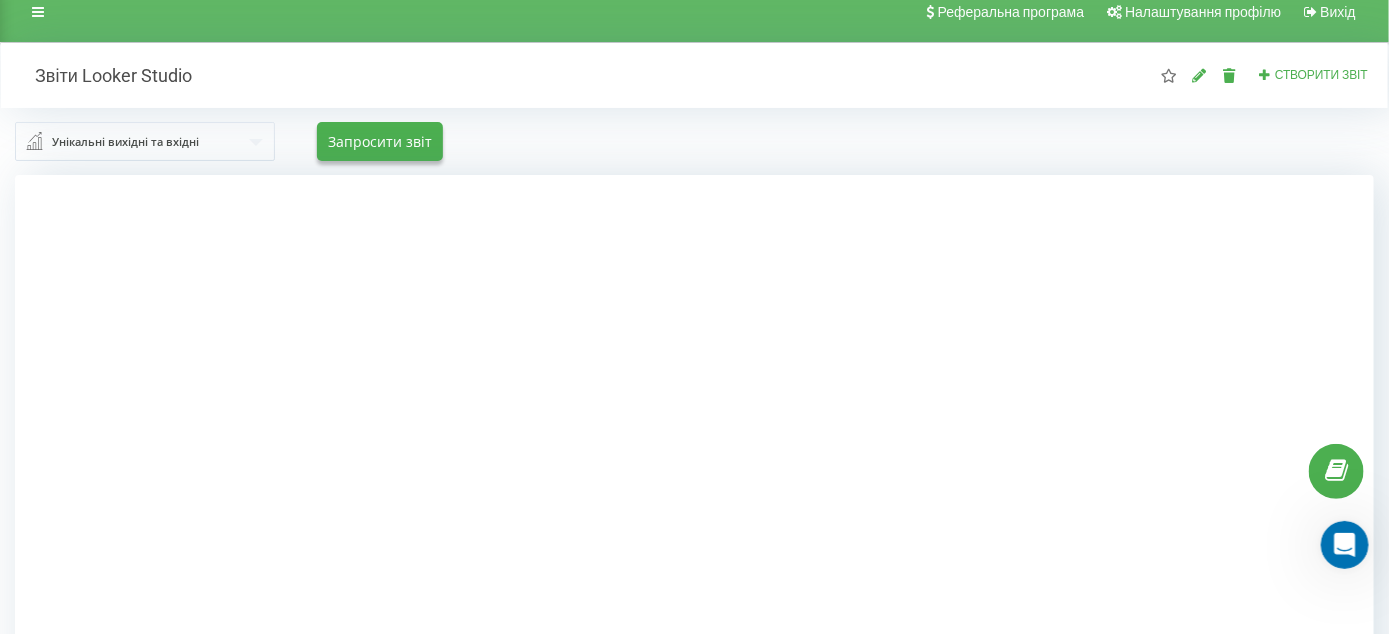 scroll, scrollTop: 0, scrollLeft: 0, axis: both 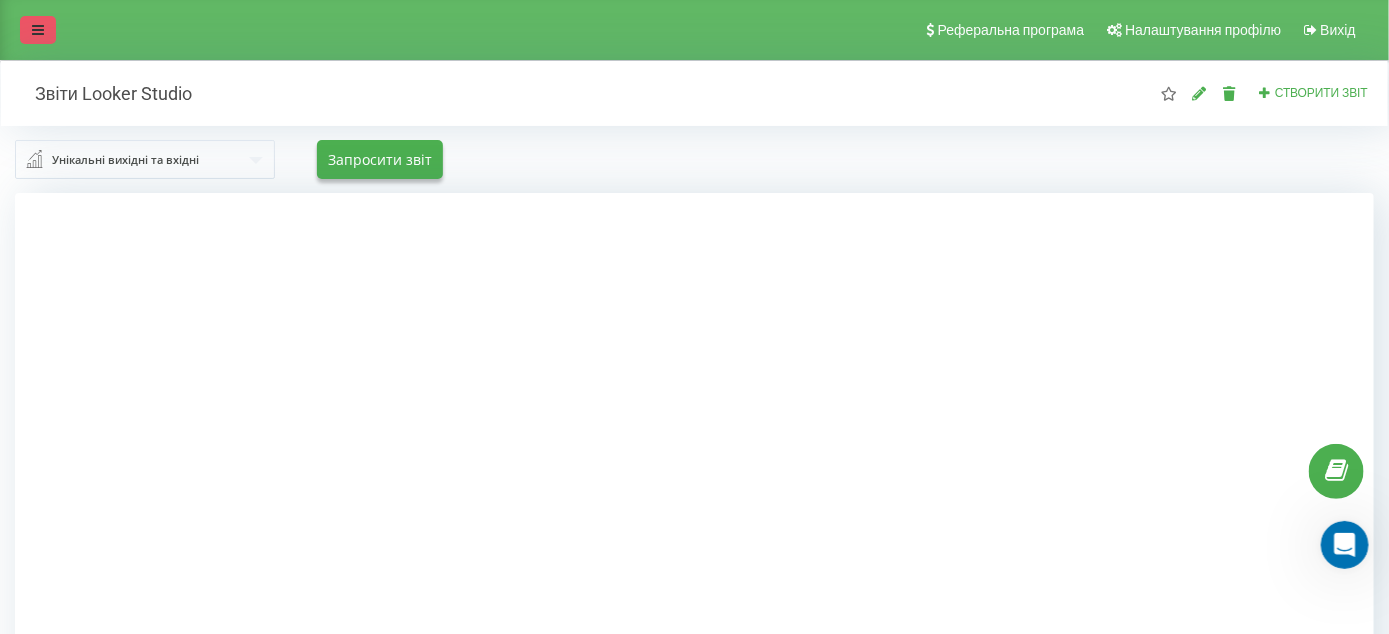 click at bounding box center [38, 30] 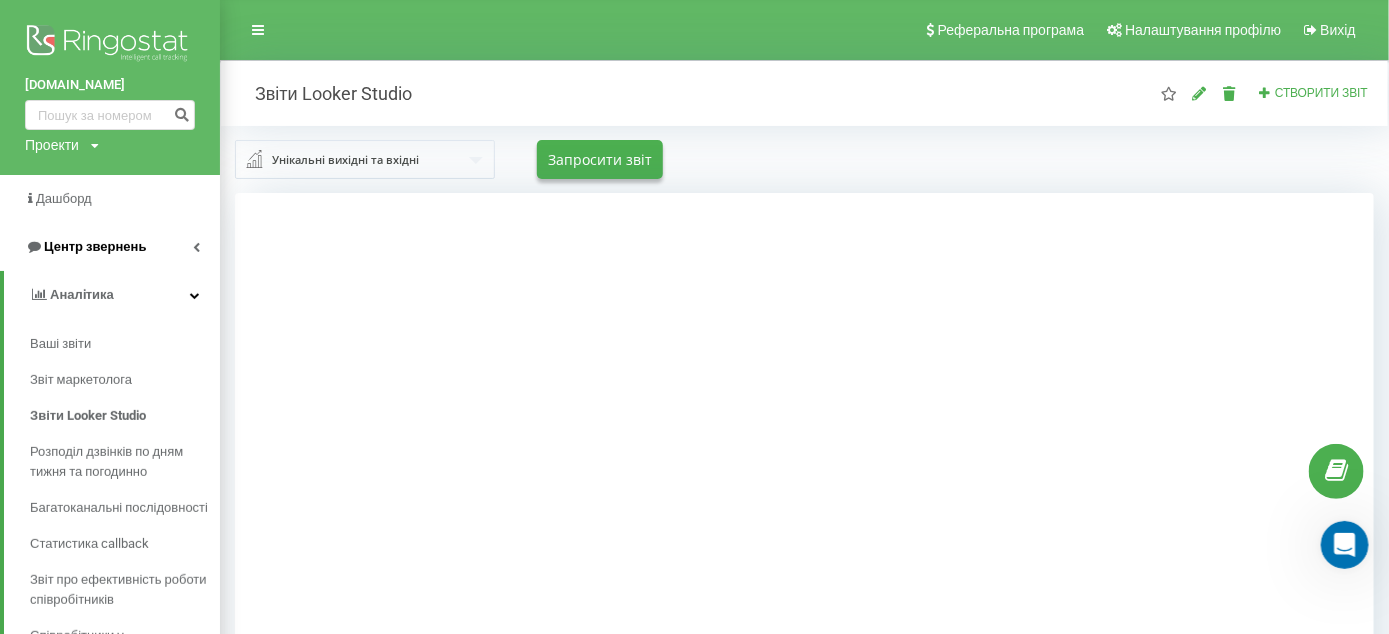 click on "Центр звернень" at bounding box center [95, 246] 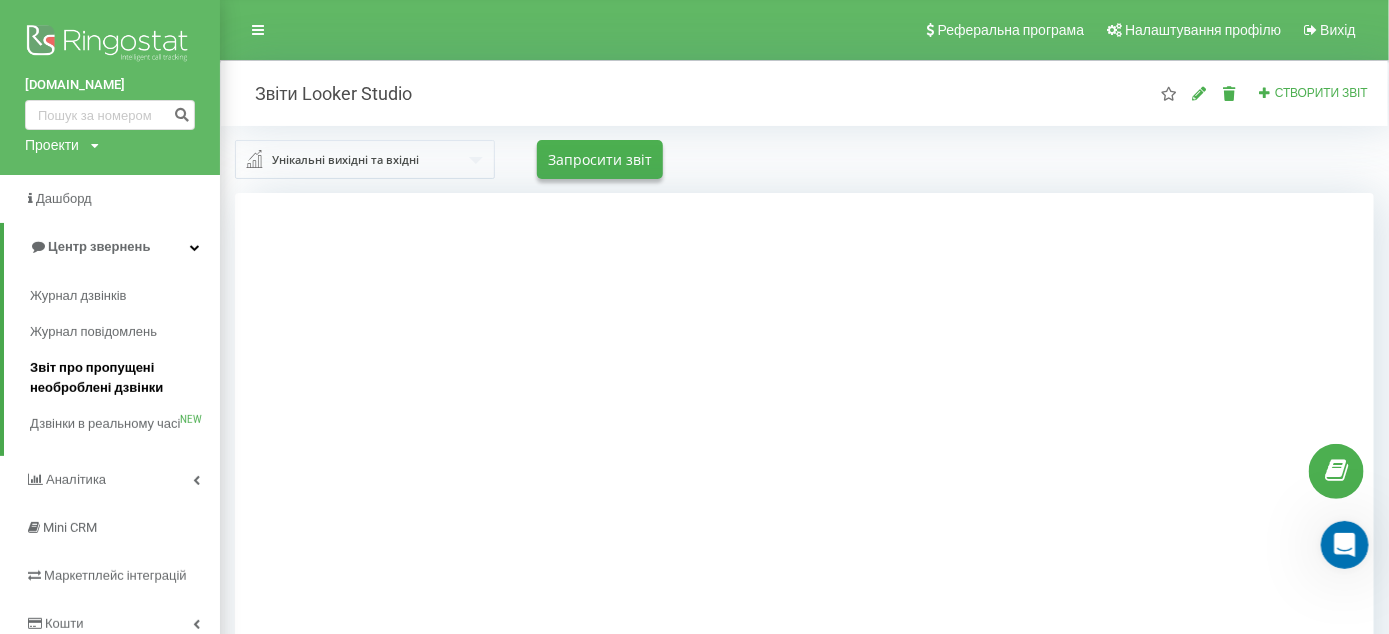 click on "Звіт про пропущені необроблені дзвінки" at bounding box center (120, 378) 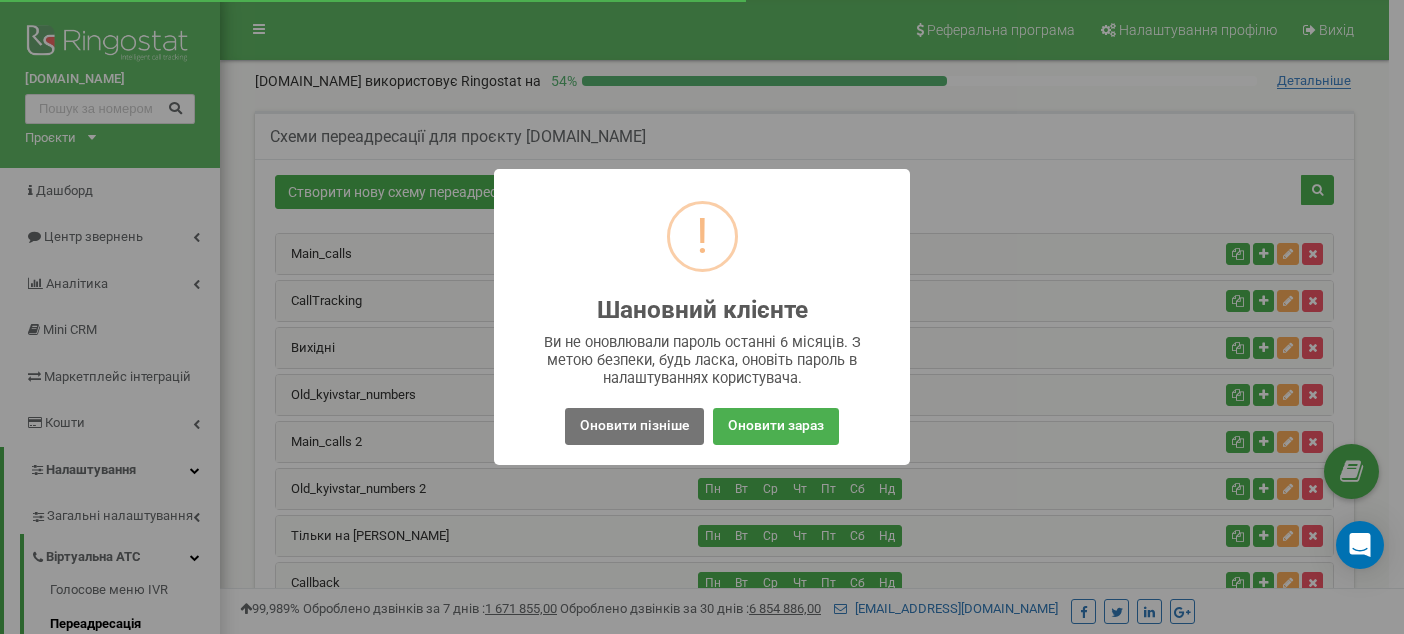 scroll, scrollTop: 0, scrollLeft: 0, axis: both 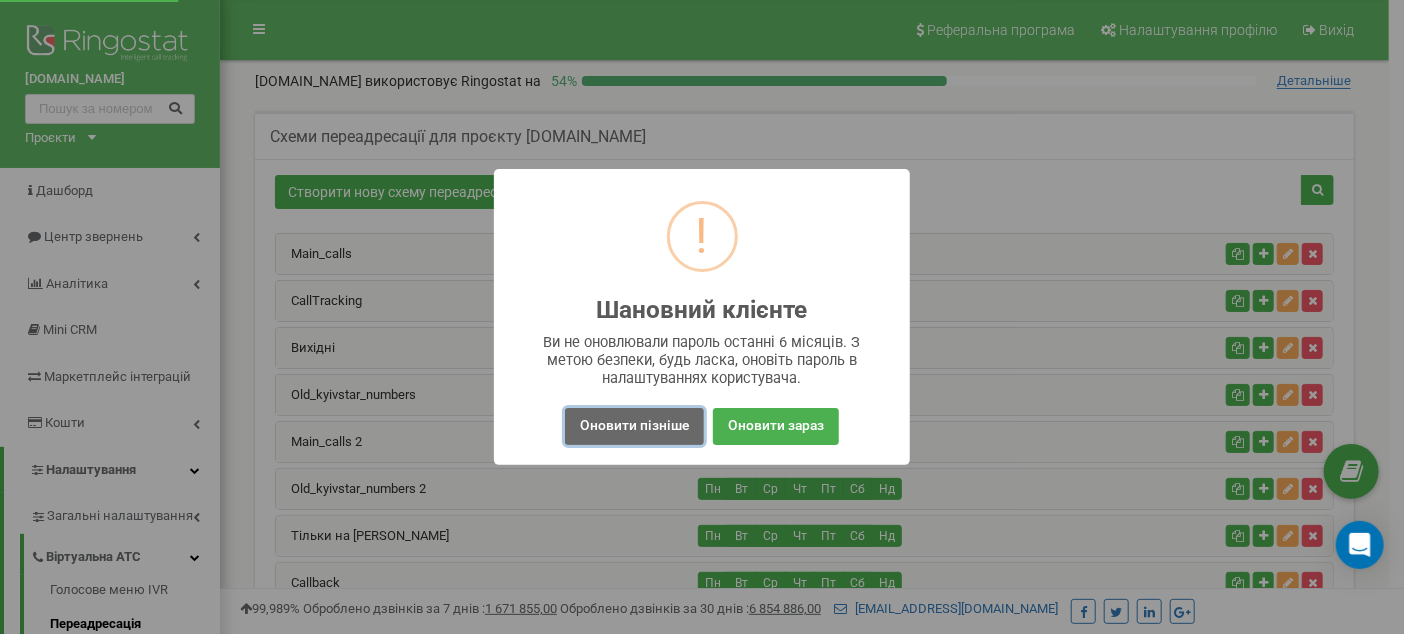 click on "Оновити пізніше" at bounding box center (634, 426) 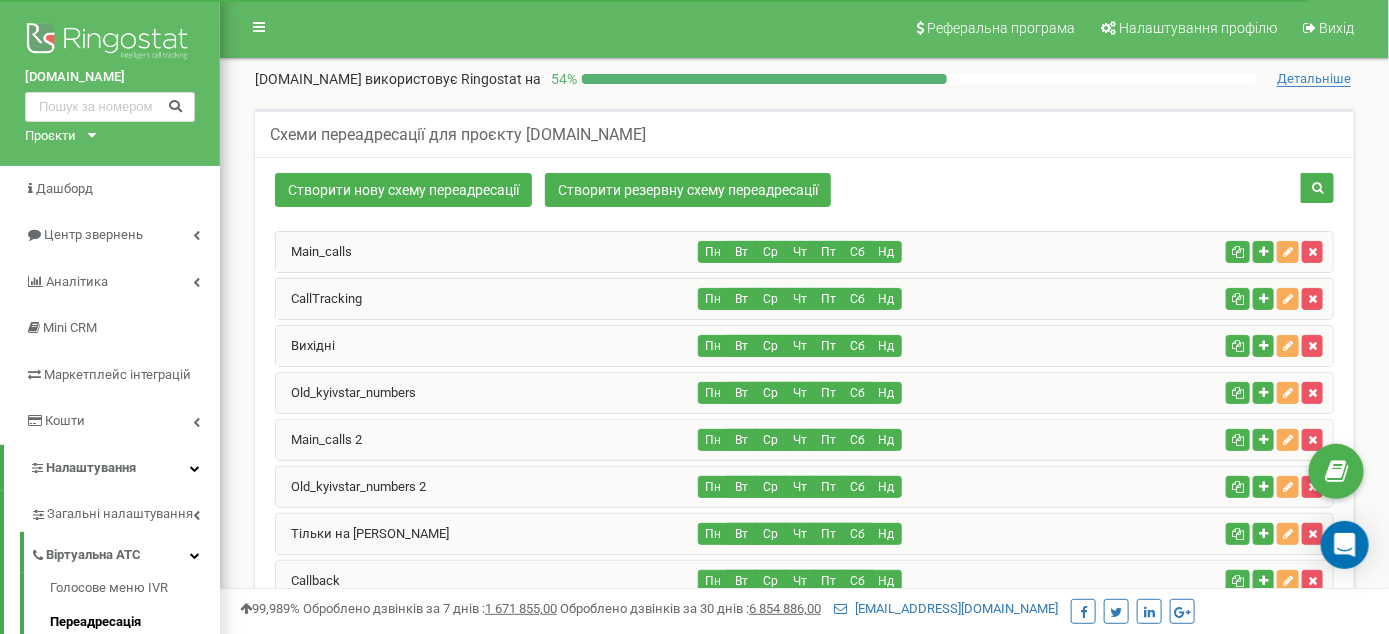 scroll, scrollTop: 0, scrollLeft: 0, axis: both 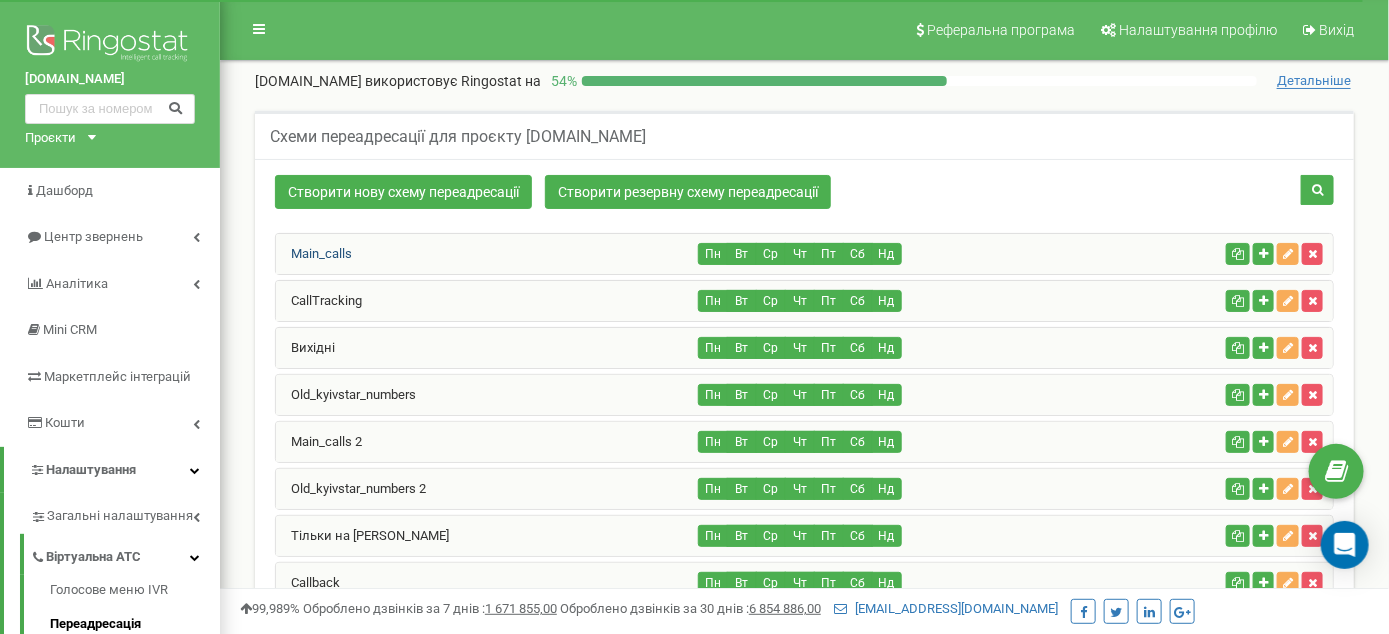 click on "Main_calls" at bounding box center [314, 253] 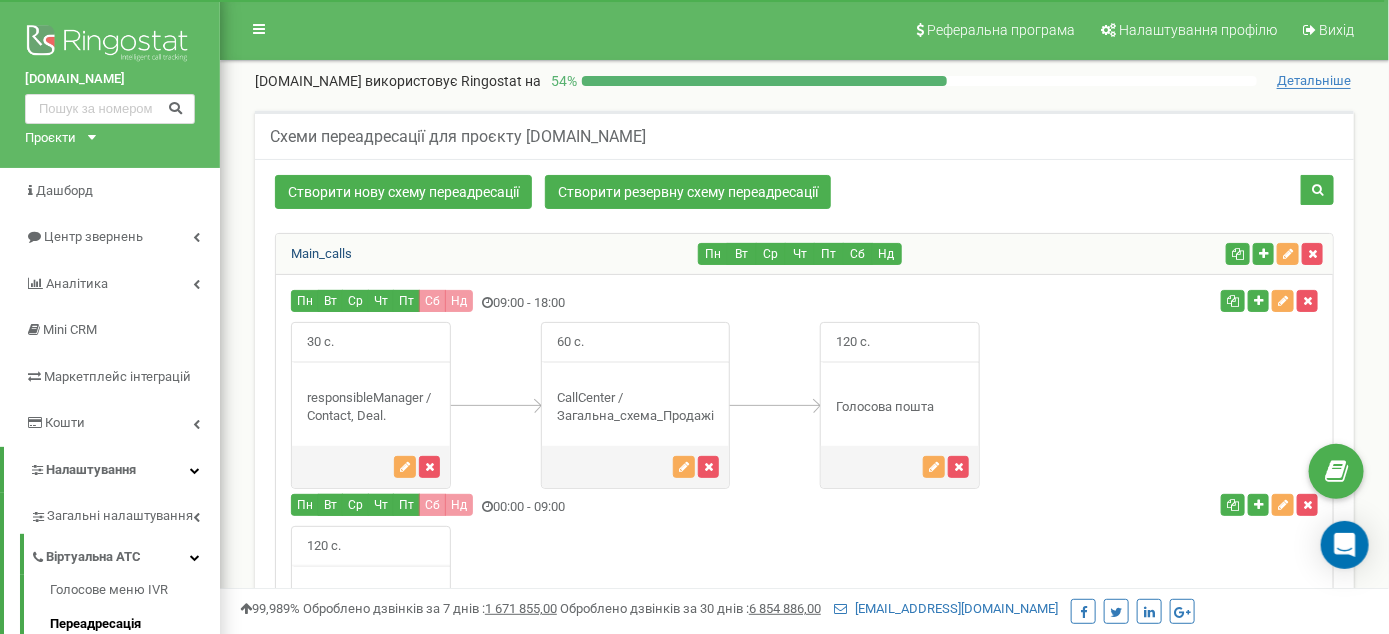 click on "Main_calls" at bounding box center (314, 253) 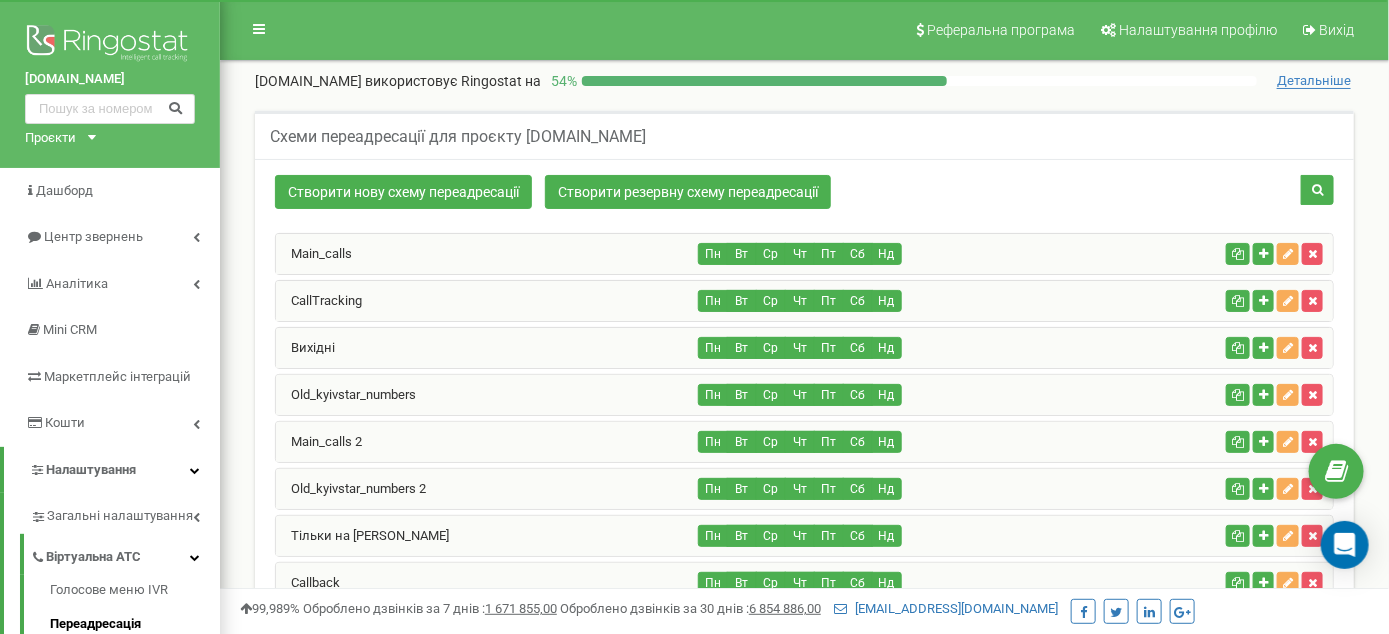 click on "CallTracking" at bounding box center (487, 301) 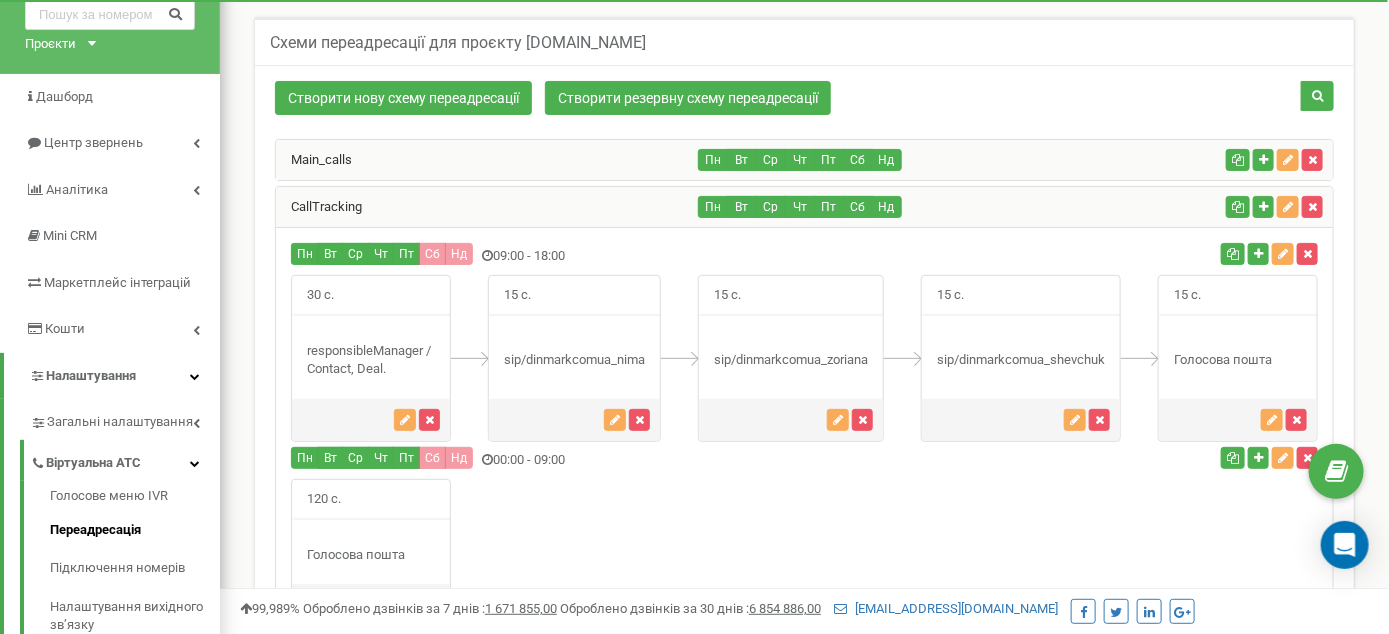 scroll, scrollTop: 100, scrollLeft: 0, axis: vertical 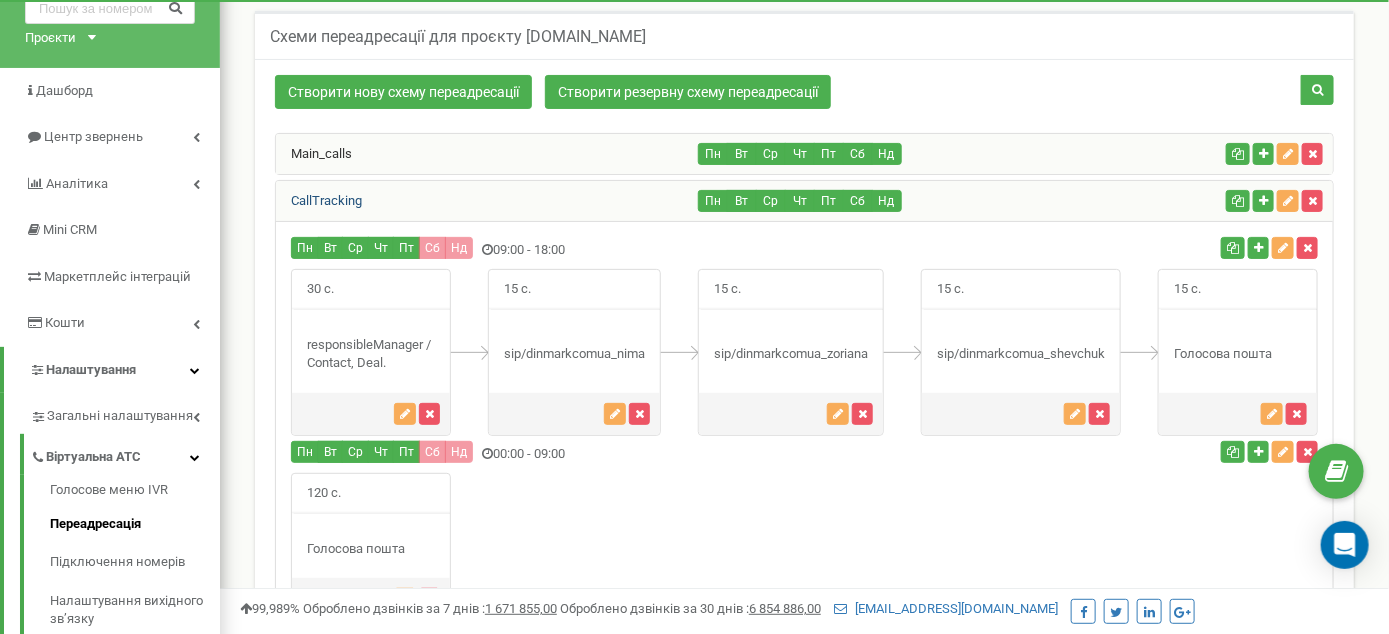 drag, startPoint x: 366, startPoint y: 200, endPoint x: 283, endPoint y: 200, distance: 83 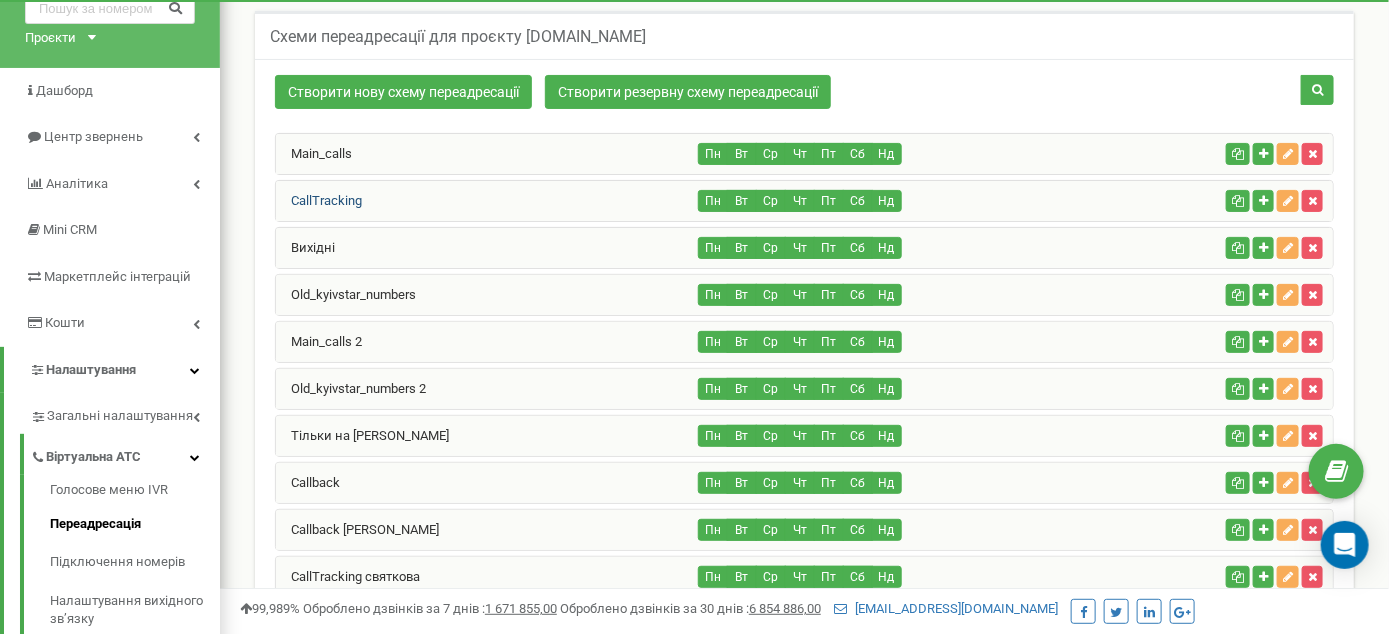 copy on "CallTracking" 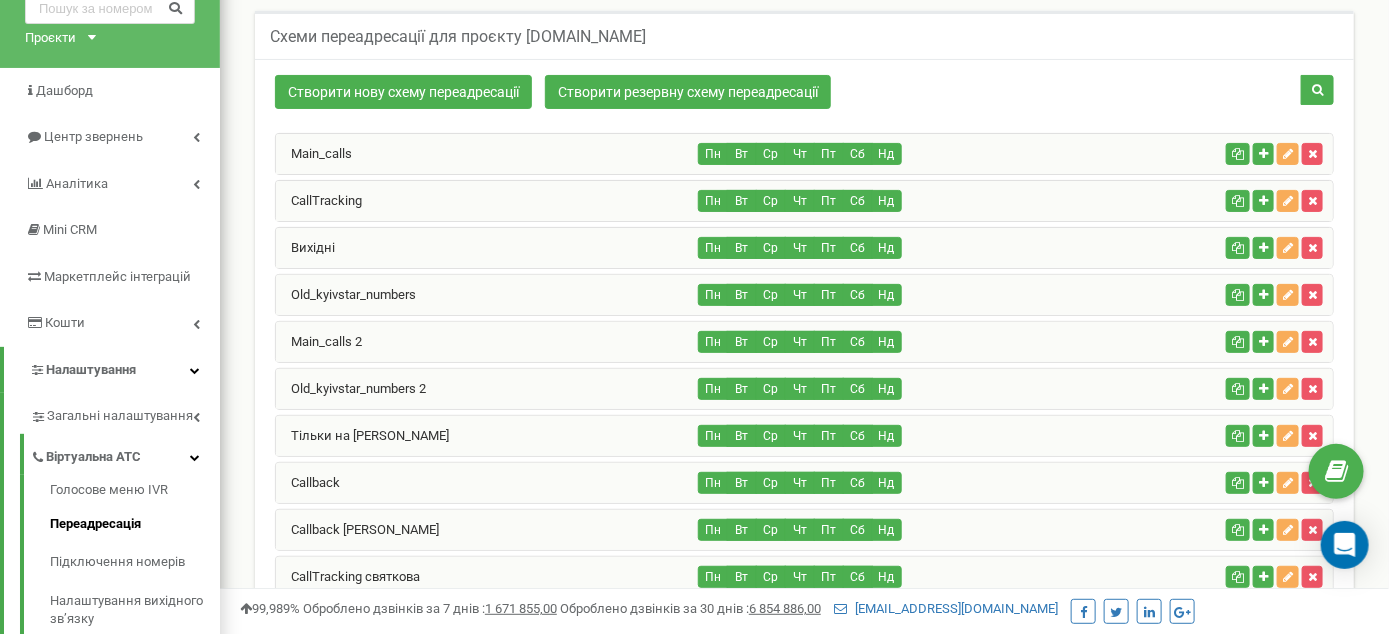click on "Old_kyivstar_numbers" at bounding box center (487, 295) 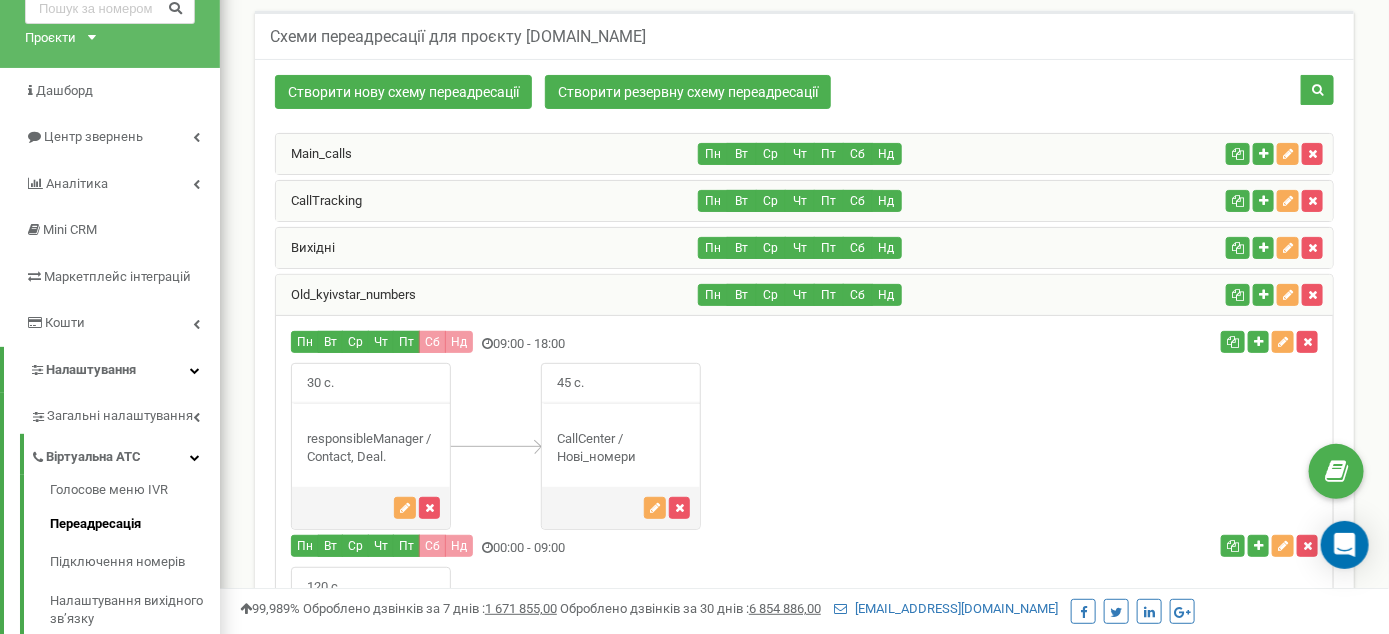 click on "Old_kyivstar_numbers" at bounding box center [487, 295] 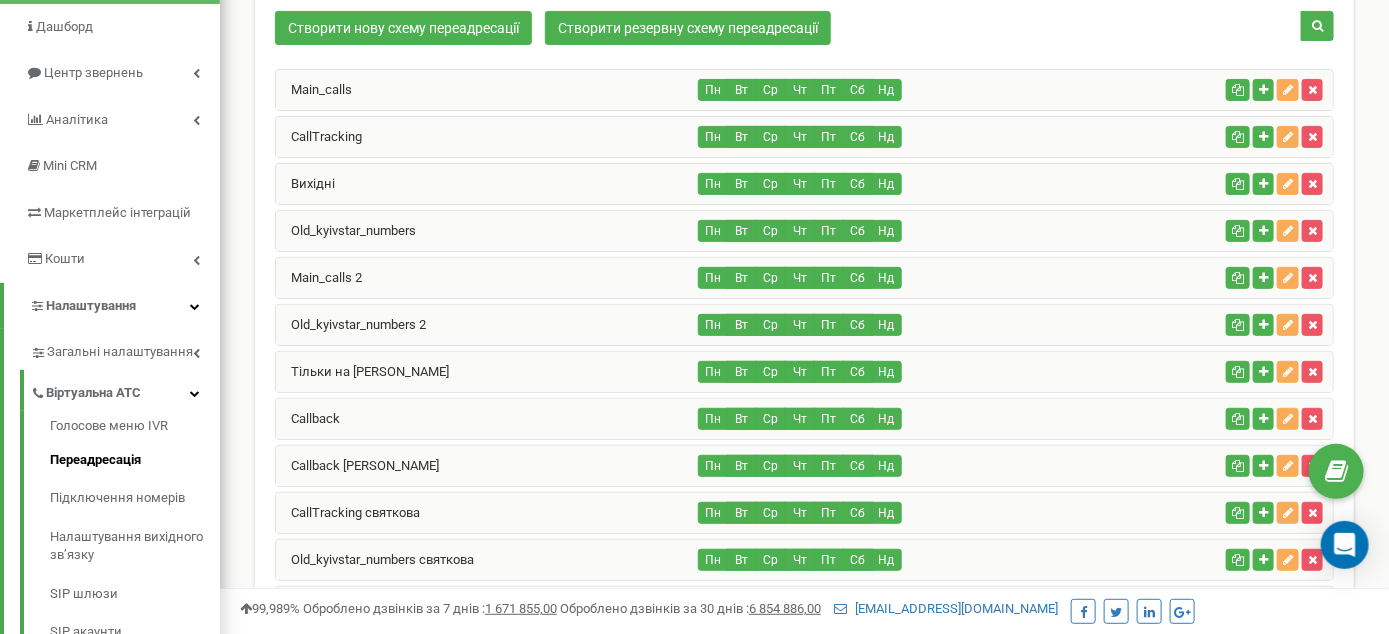 scroll, scrollTop: 200, scrollLeft: 0, axis: vertical 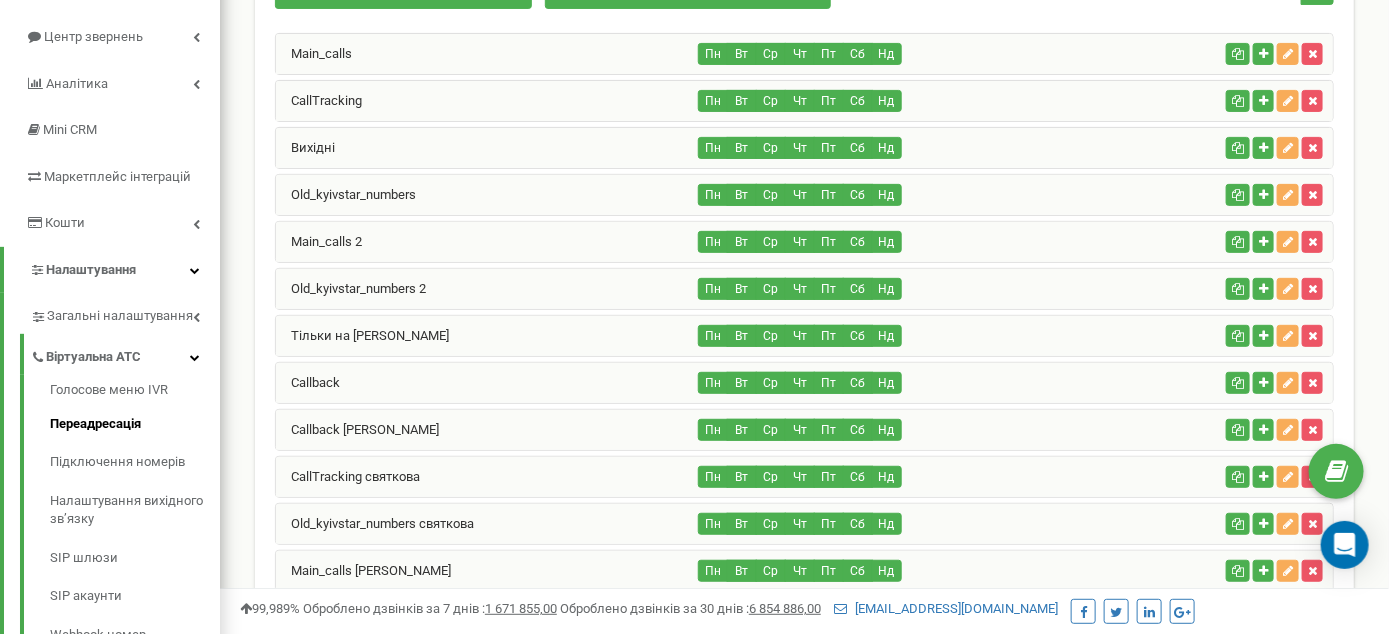 click on "Main_calls 2" at bounding box center [487, 242] 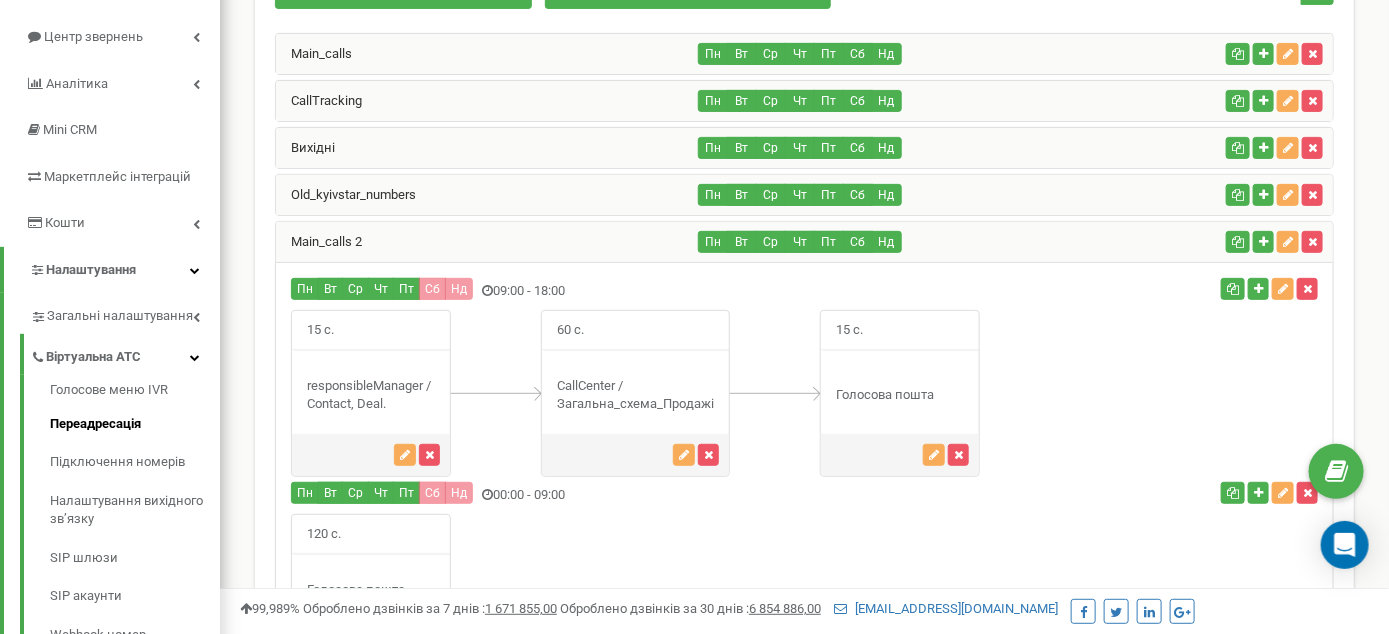 click on "Main_calls 2" at bounding box center [487, 242] 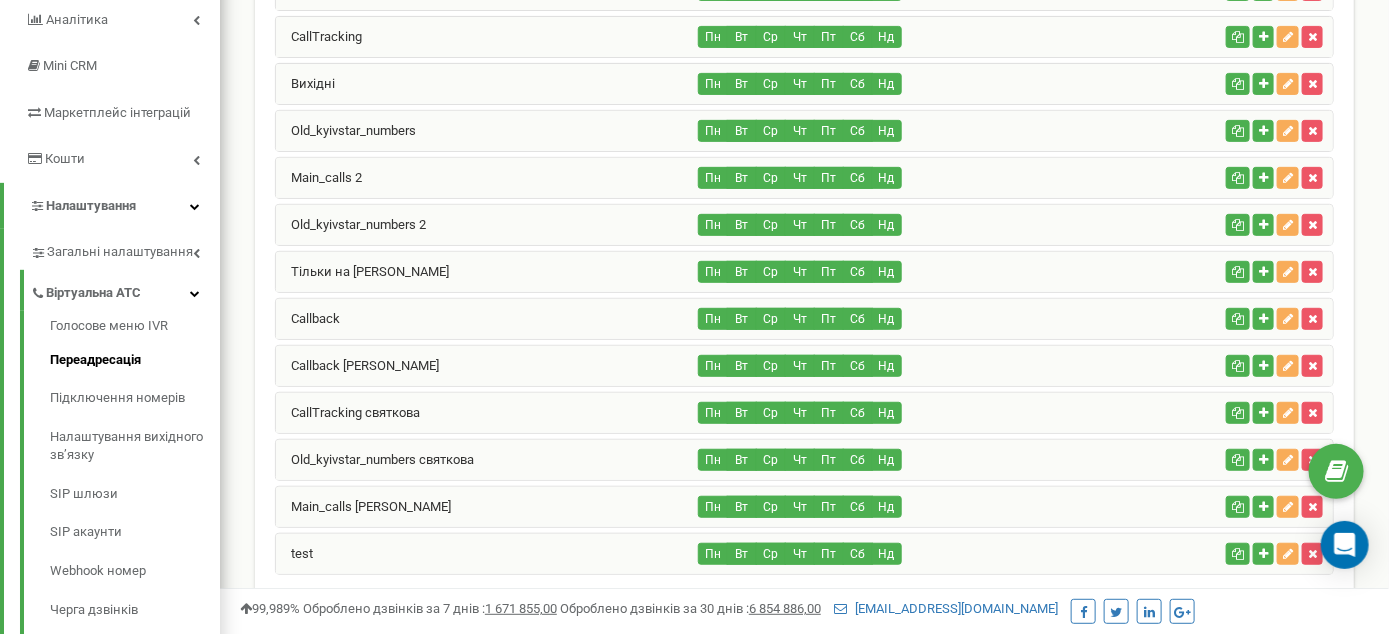 scroll, scrollTop: 300, scrollLeft: 0, axis: vertical 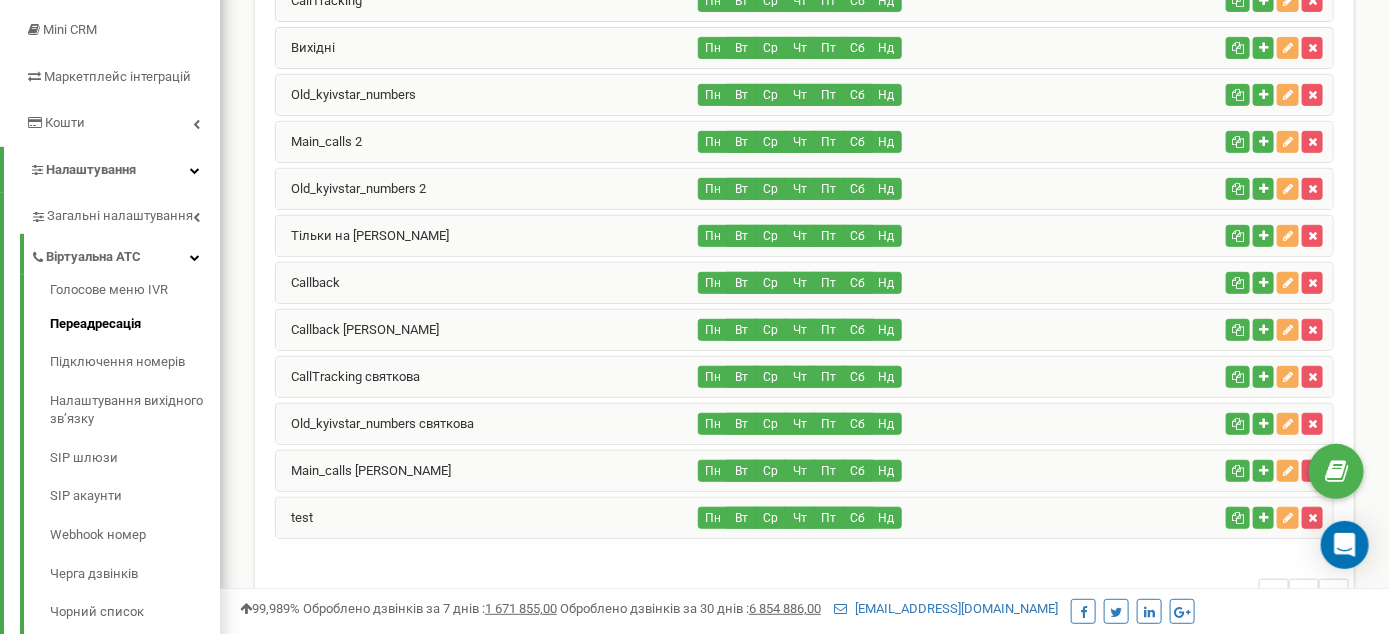 click on "Old_kyivstar_numbers святкова" at bounding box center [487, 424] 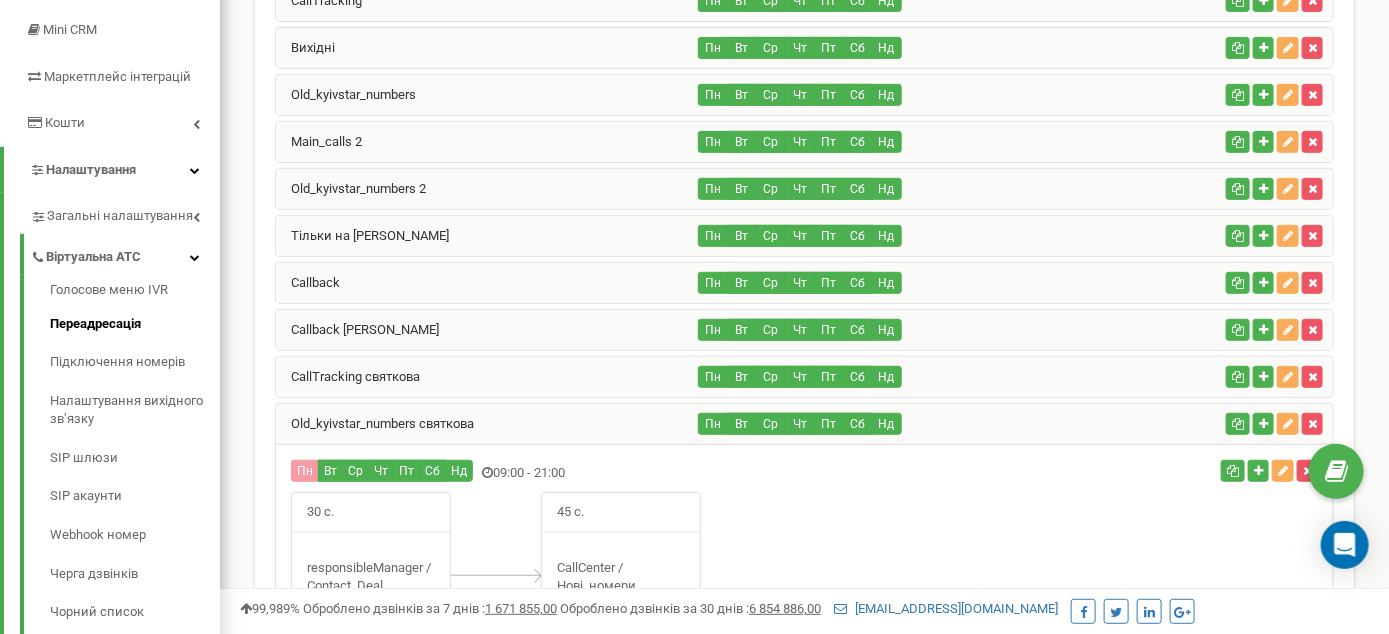 click on "Old_kyivstar_numbers святкова" at bounding box center [487, 424] 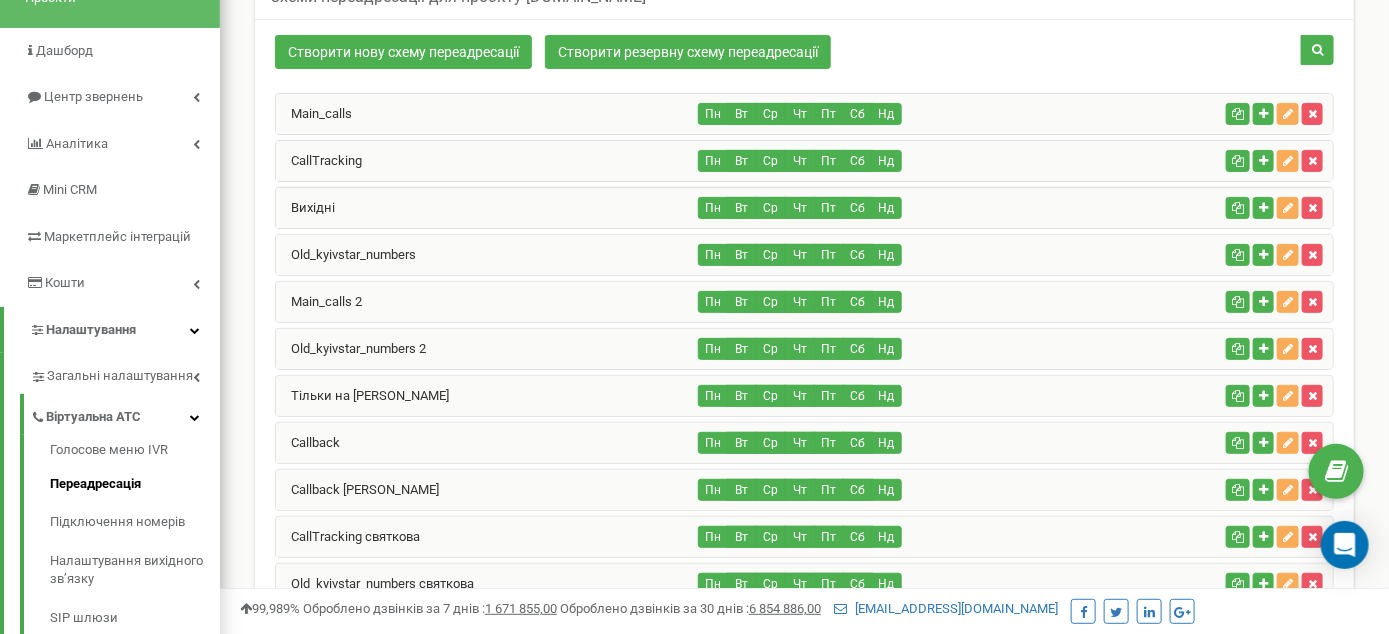 scroll, scrollTop: 0, scrollLeft: 0, axis: both 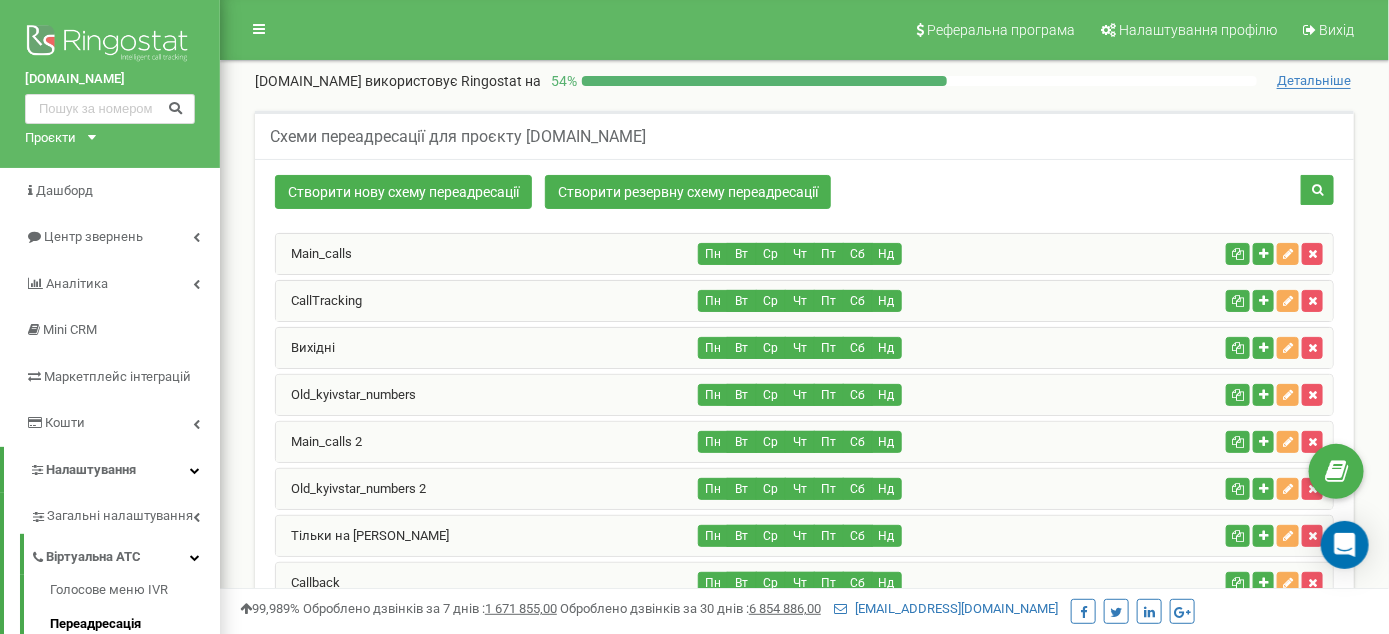 click on "CallTracking" at bounding box center (487, 301) 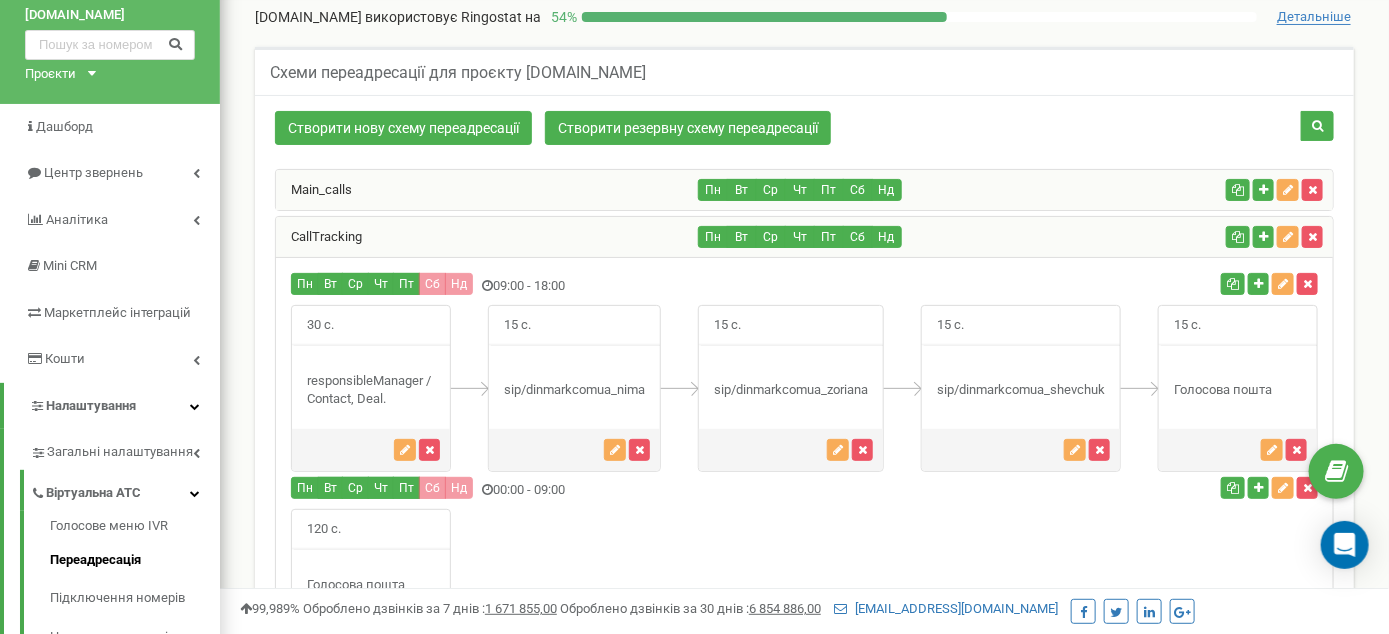 scroll, scrollTop: 100, scrollLeft: 0, axis: vertical 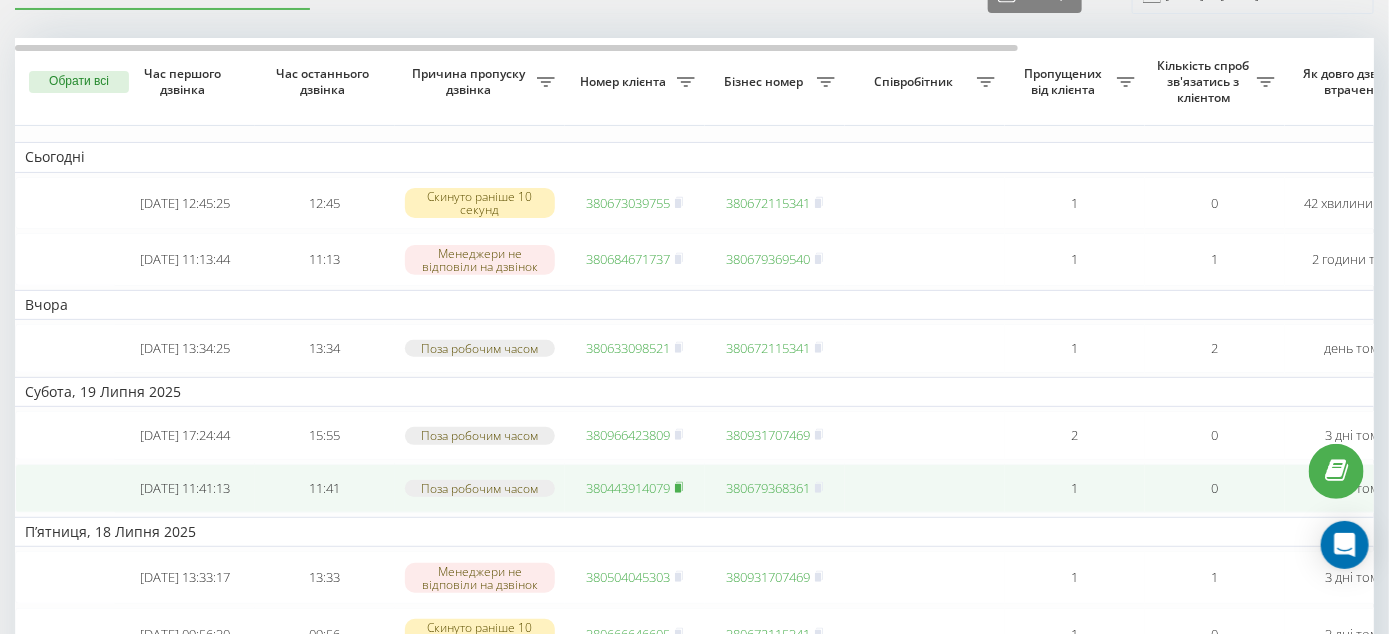 click 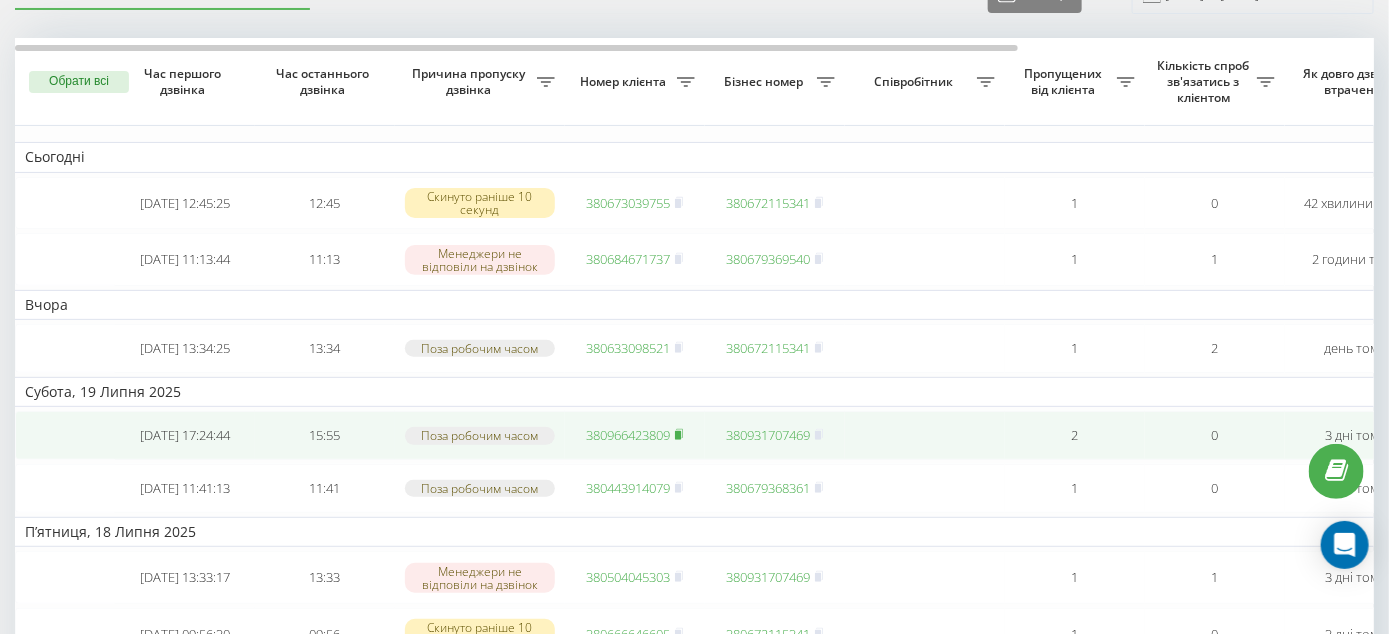 click 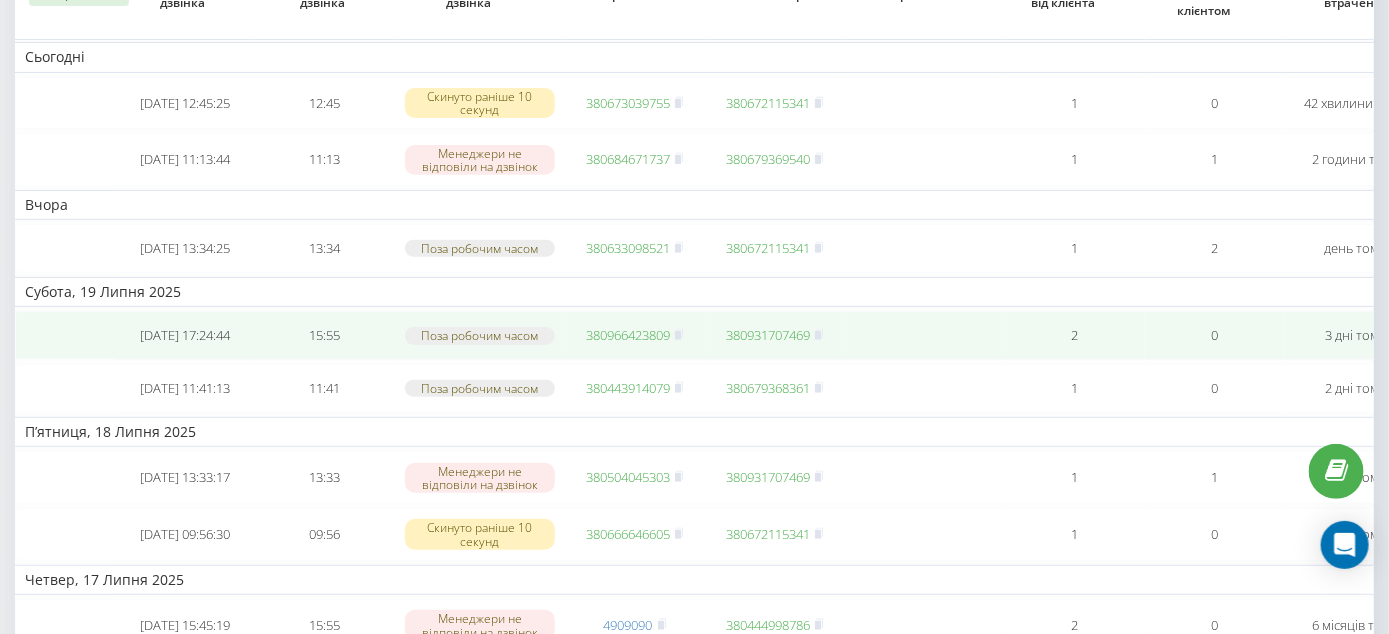 scroll, scrollTop: 100, scrollLeft: 0, axis: vertical 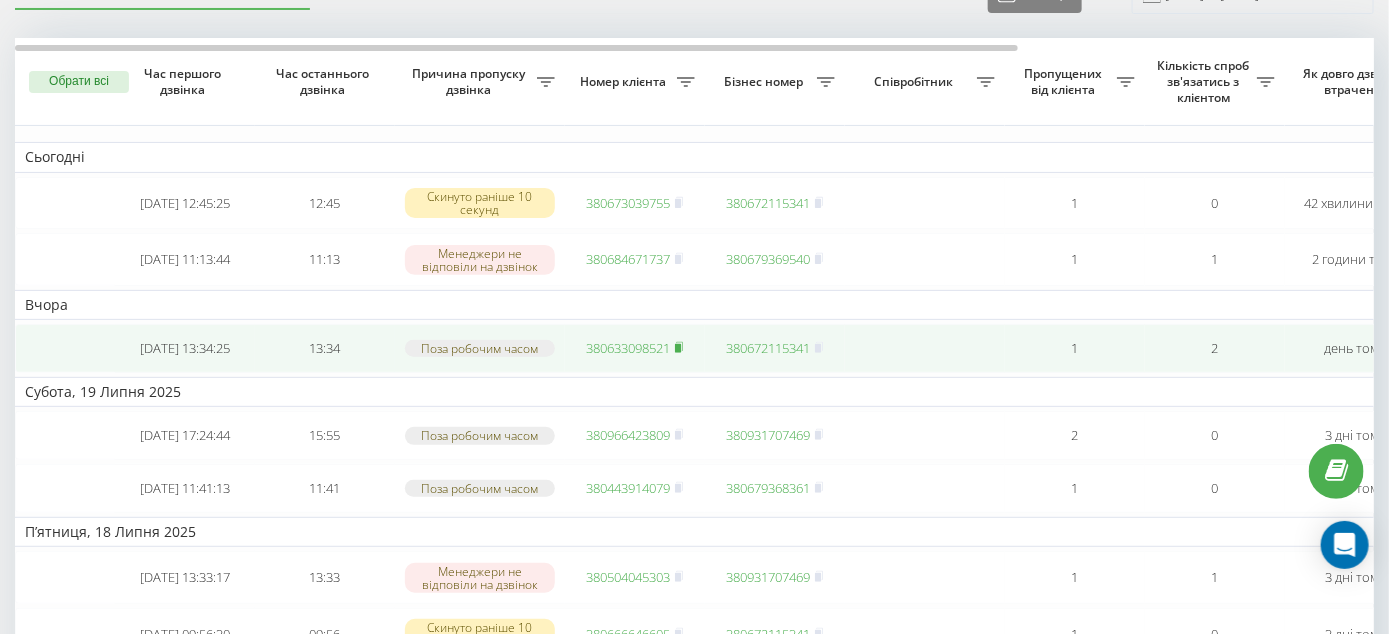 click 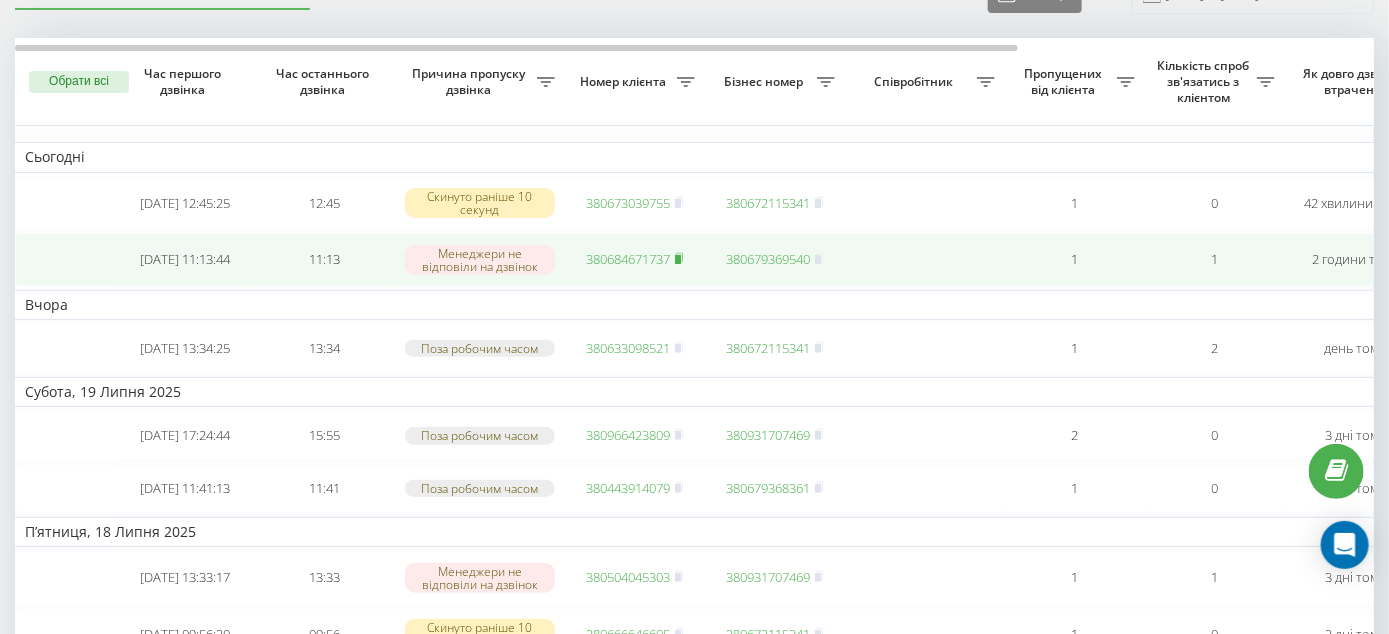 click 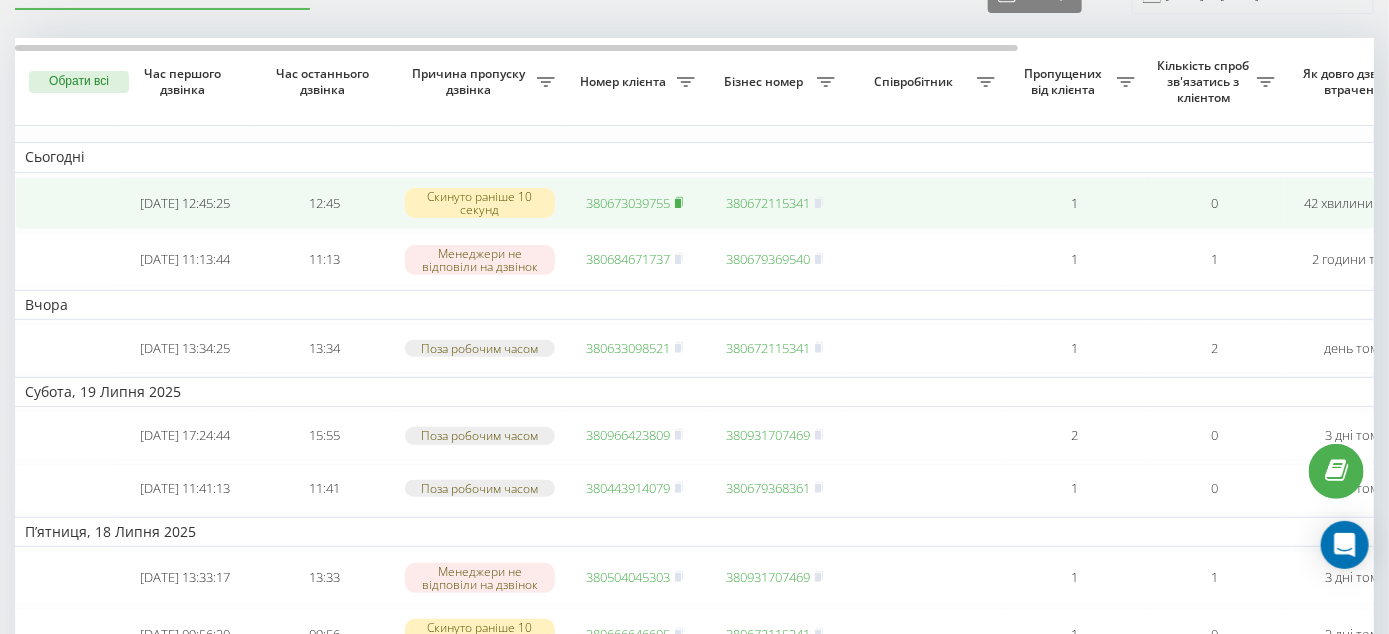 click 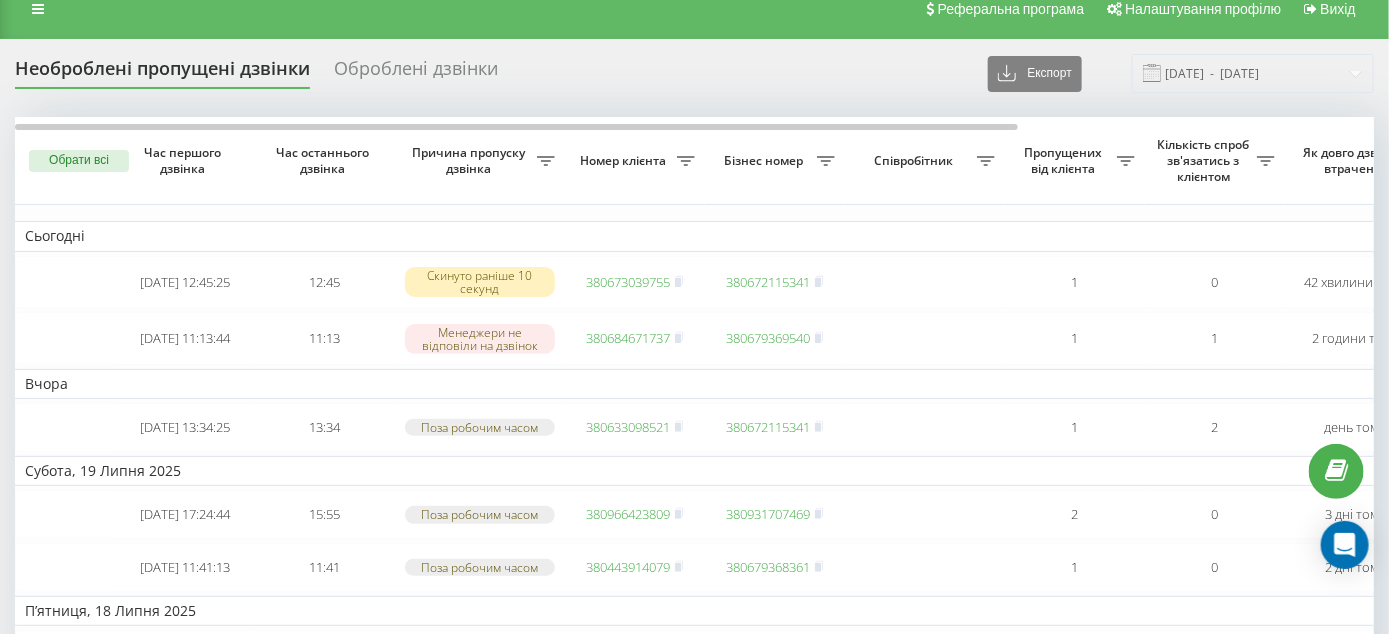 scroll, scrollTop: 0, scrollLeft: 0, axis: both 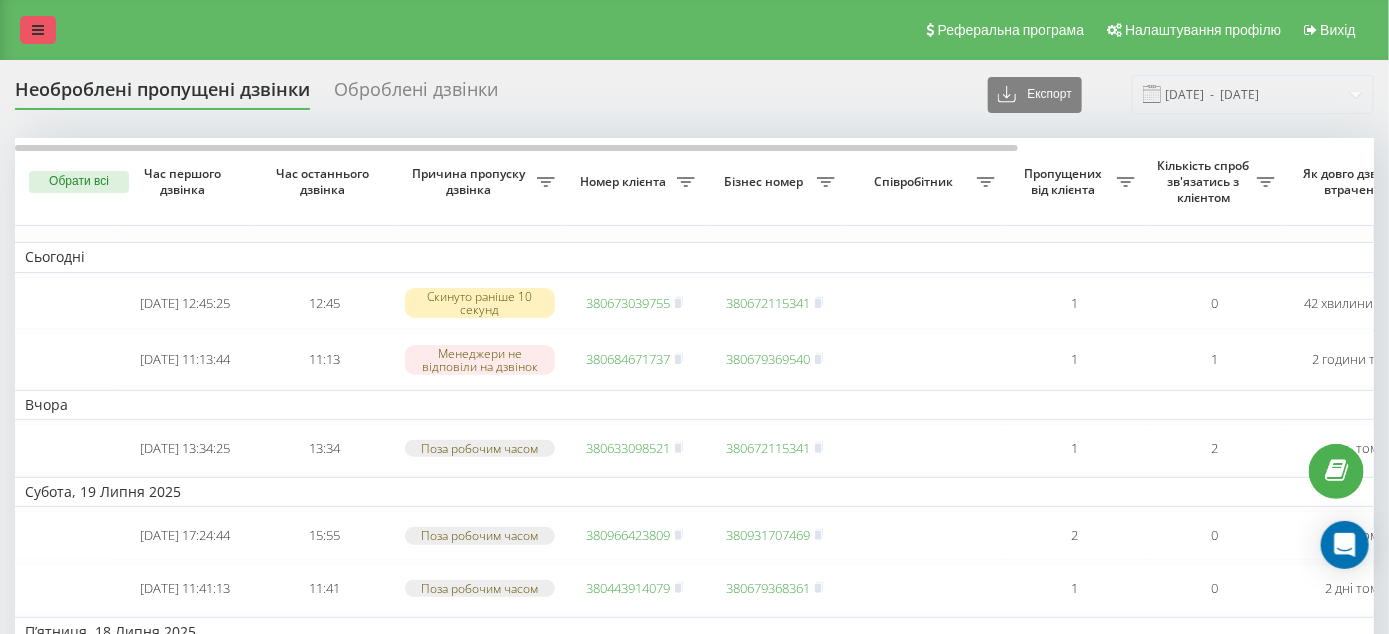 click at bounding box center (38, 30) 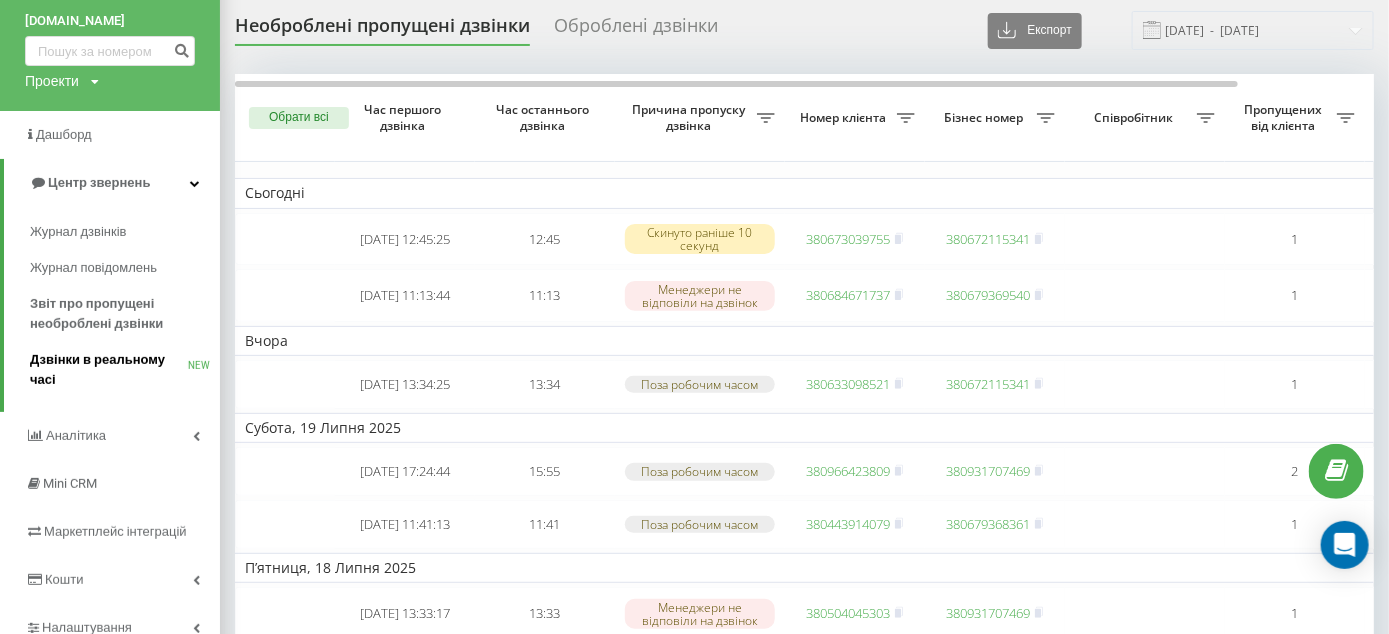 scroll, scrollTop: 100, scrollLeft: 0, axis: vertical 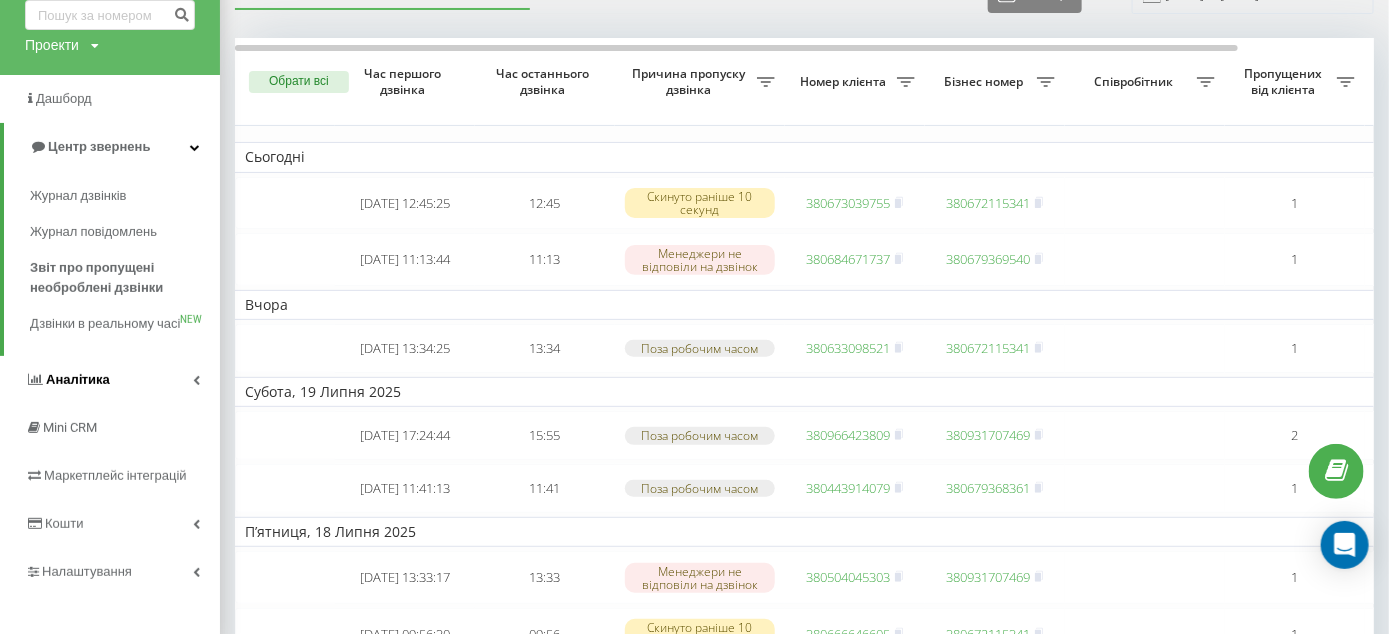 click on "Аналiтика" at bounding box center (67, 380) 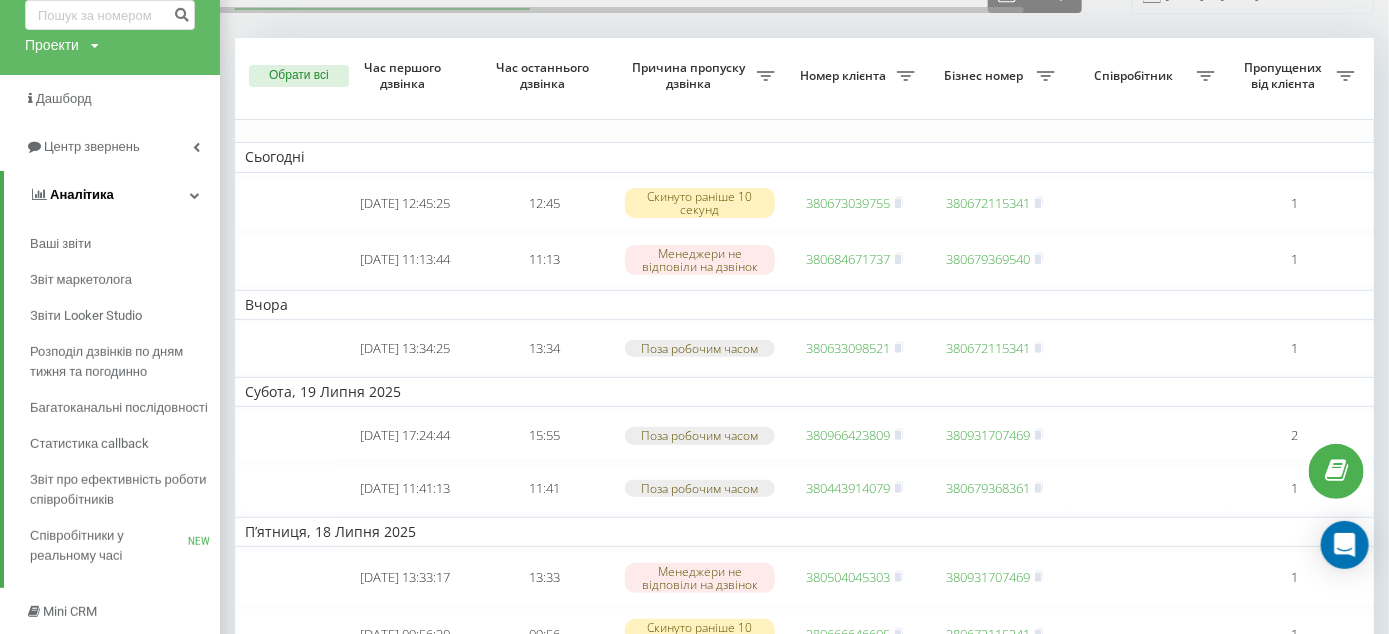 scroll, scrollTop: 300, scrollLeft: 0, axis: vertical 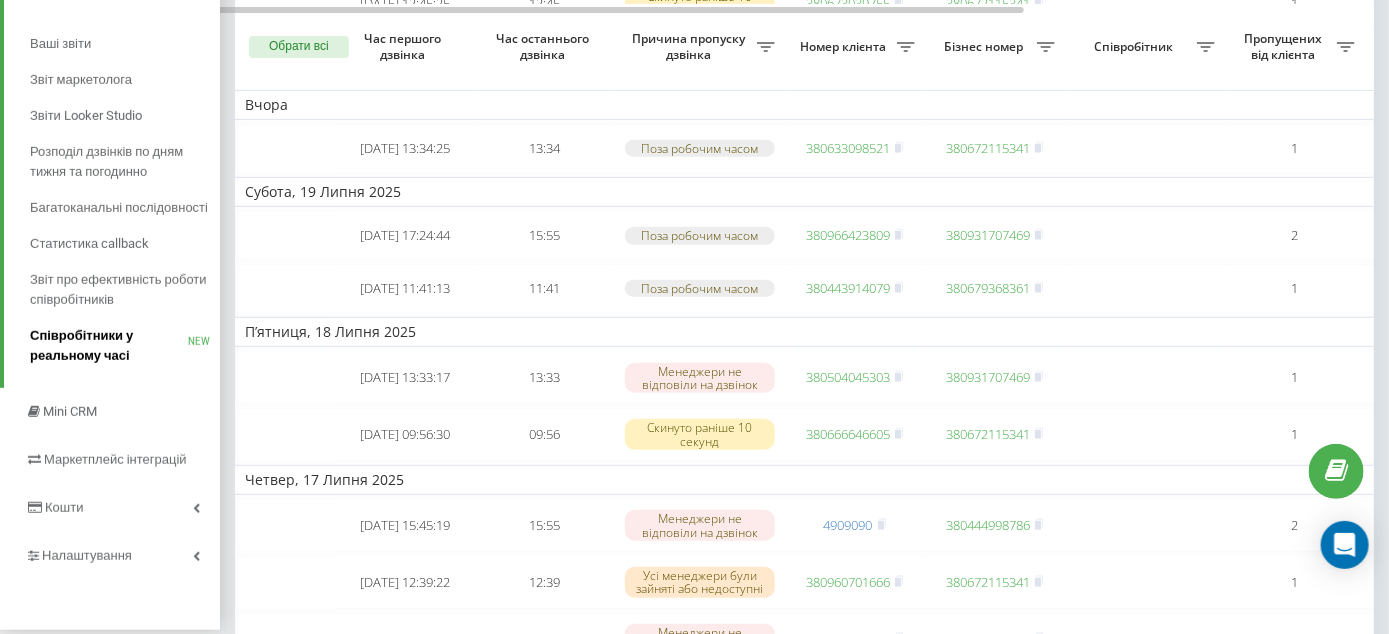 click on "Співробітники у реальному часі" at bounding box center (109, 346) 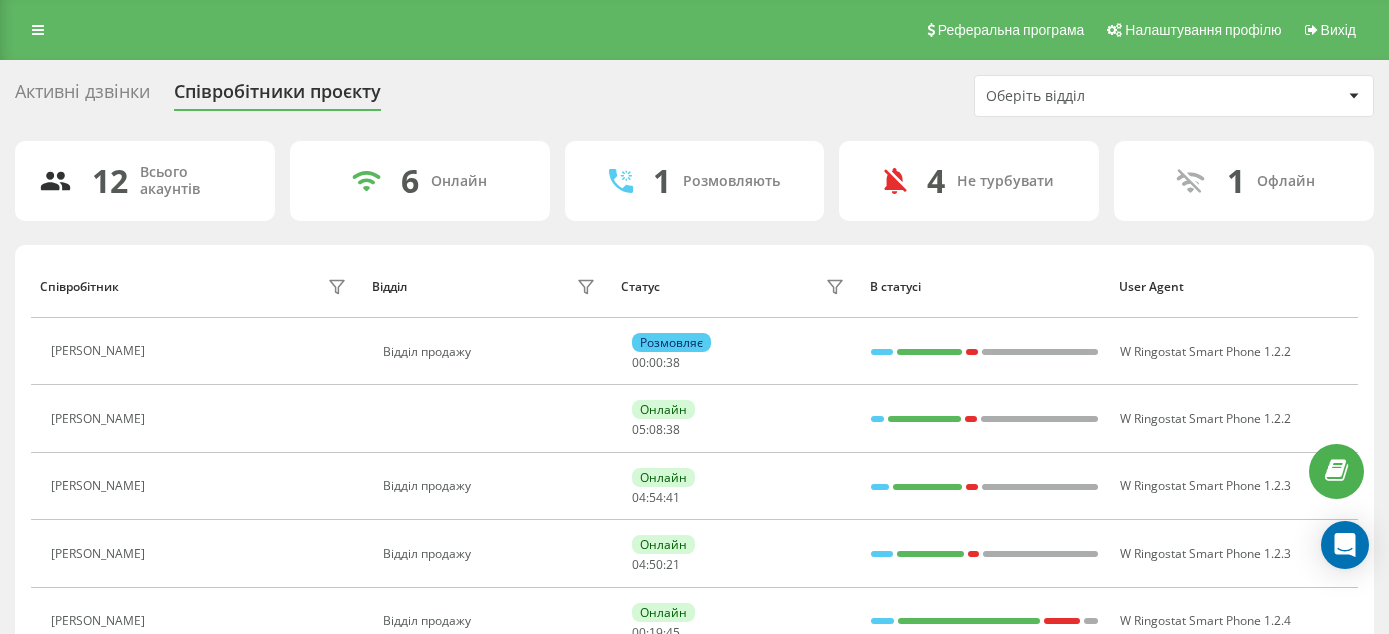 scroll, scrollTop: 0, scrollLeft: 0, axis: both 